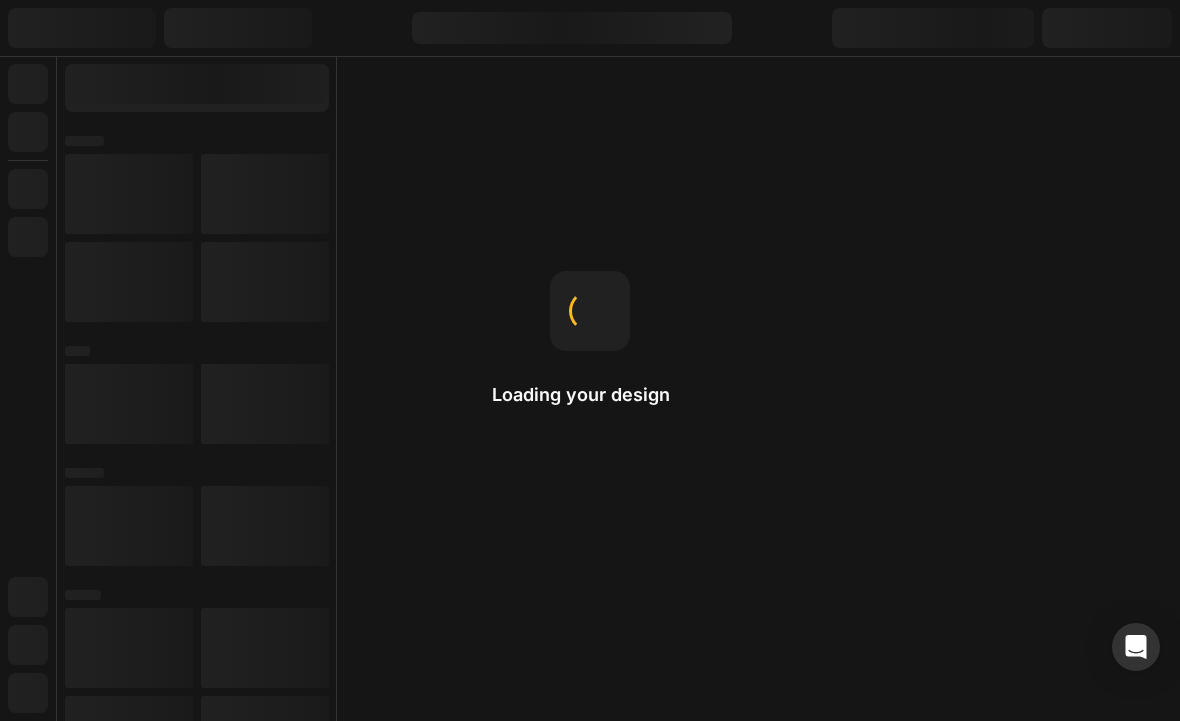scroll, scrollTop: 0, scrollLeft: 0, axis: both 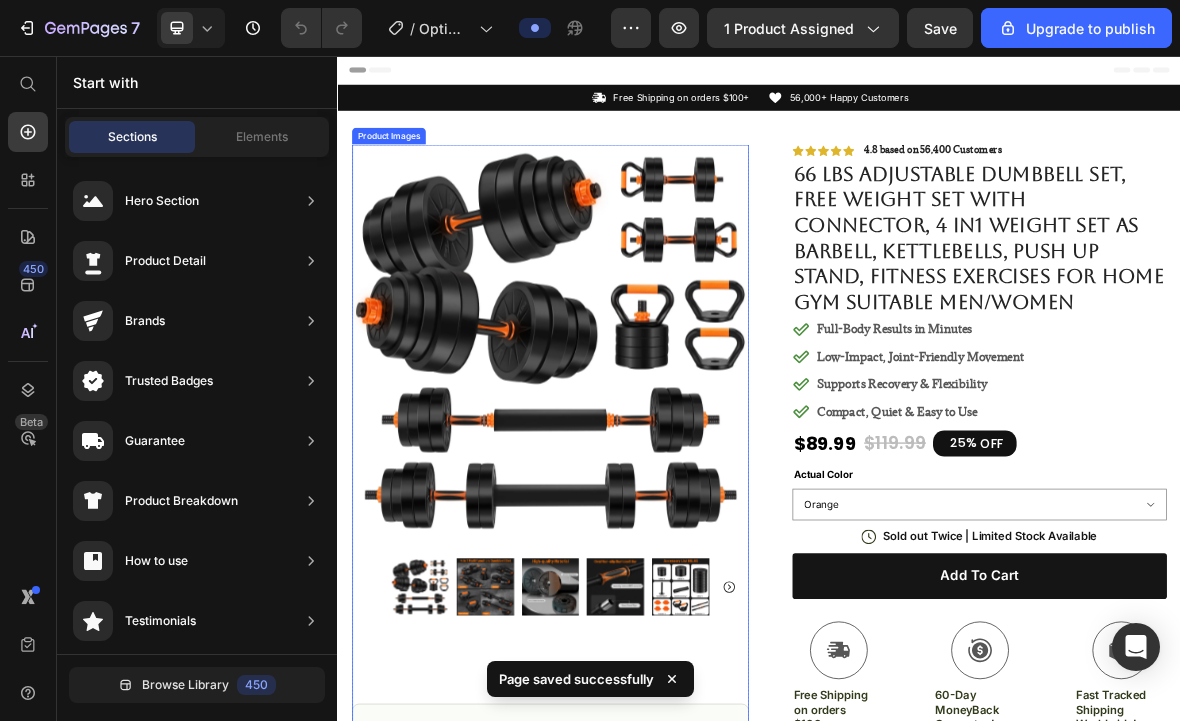 click at bounding box center (639, 464) 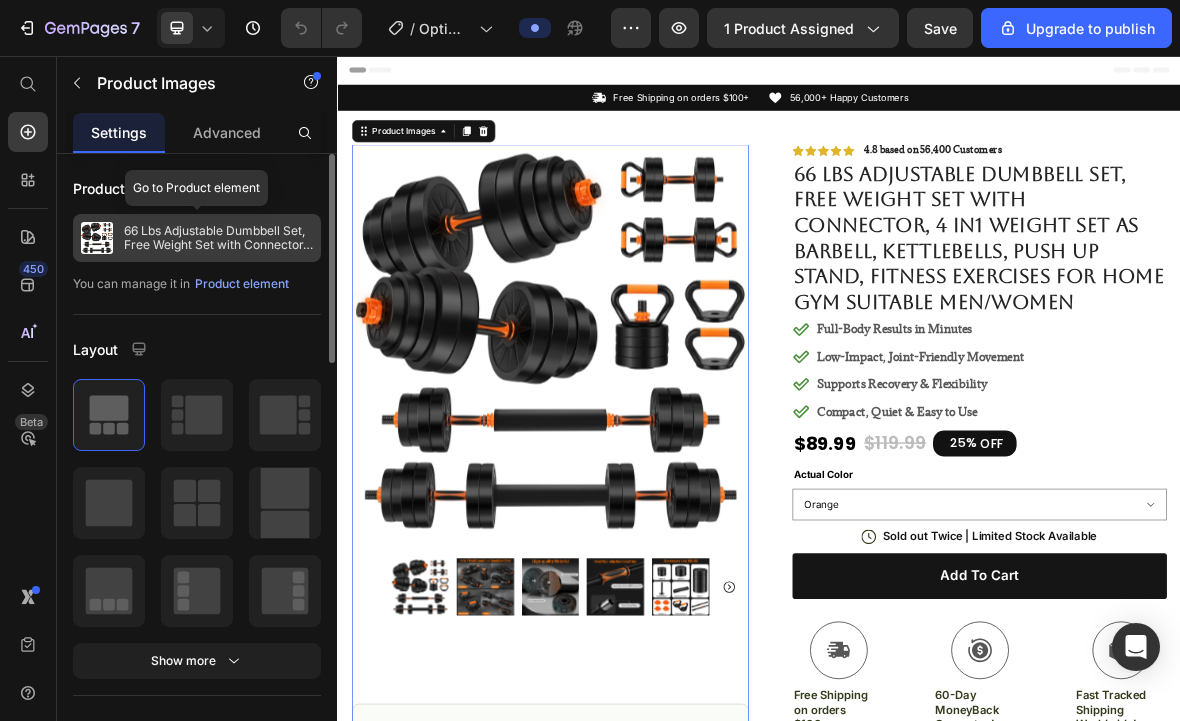 click on "66 Lbs Adjustable Dumbbell Set, Free Weight Set with Connector, 4 In1 Weight Set as Barbell, Kettlebells, Push up Stand, Fitness Exercises for Home Gym Suitable Men/Women" at bounding box center (218, 238) 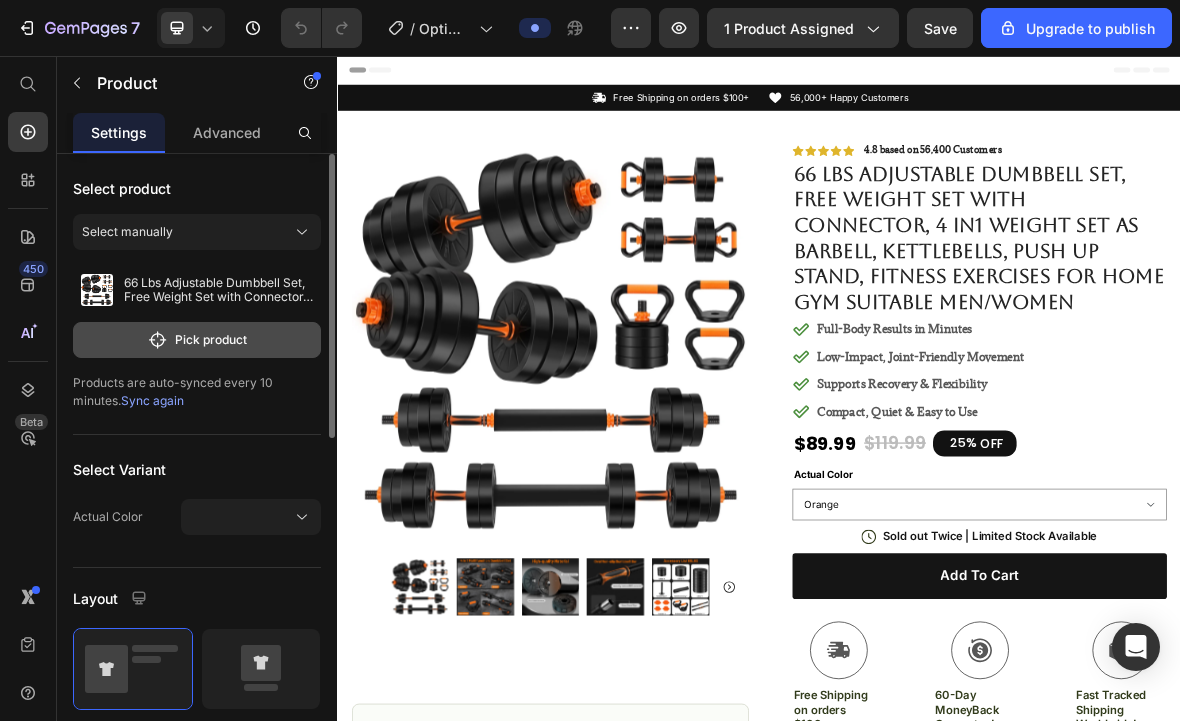 click on "Pick product" at bounding box center [197, 340] 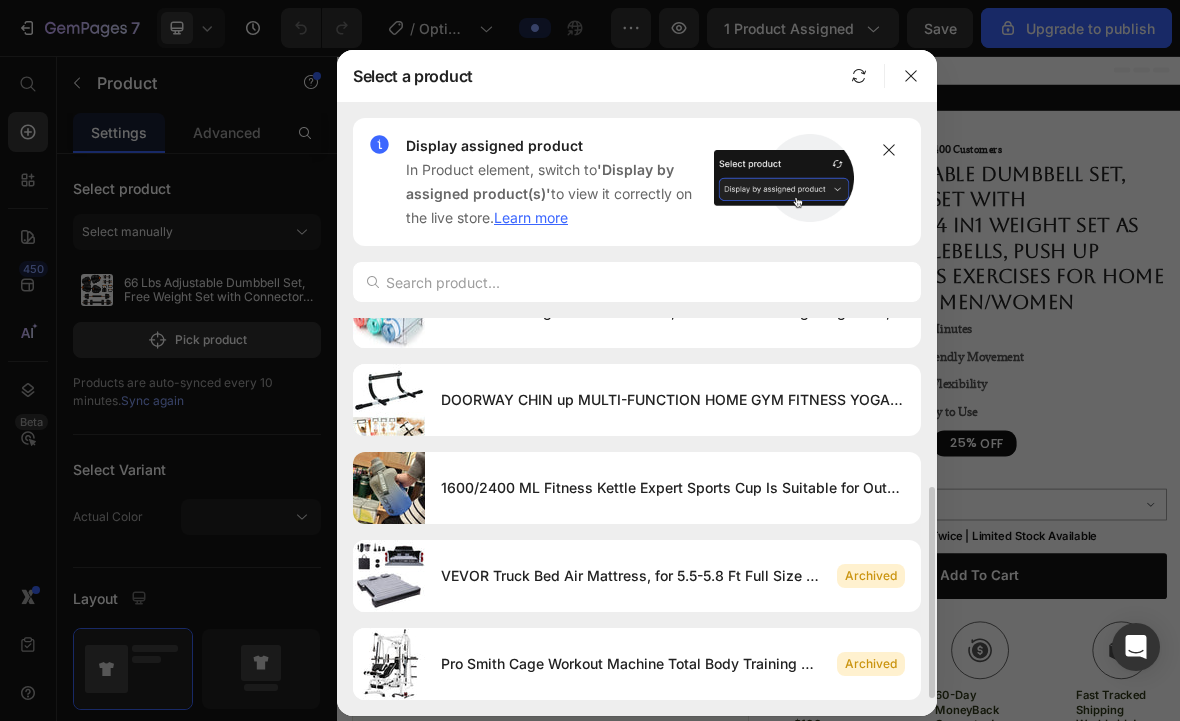 scroll, scrollTop: 0, scrollLeft: 0, axis: both 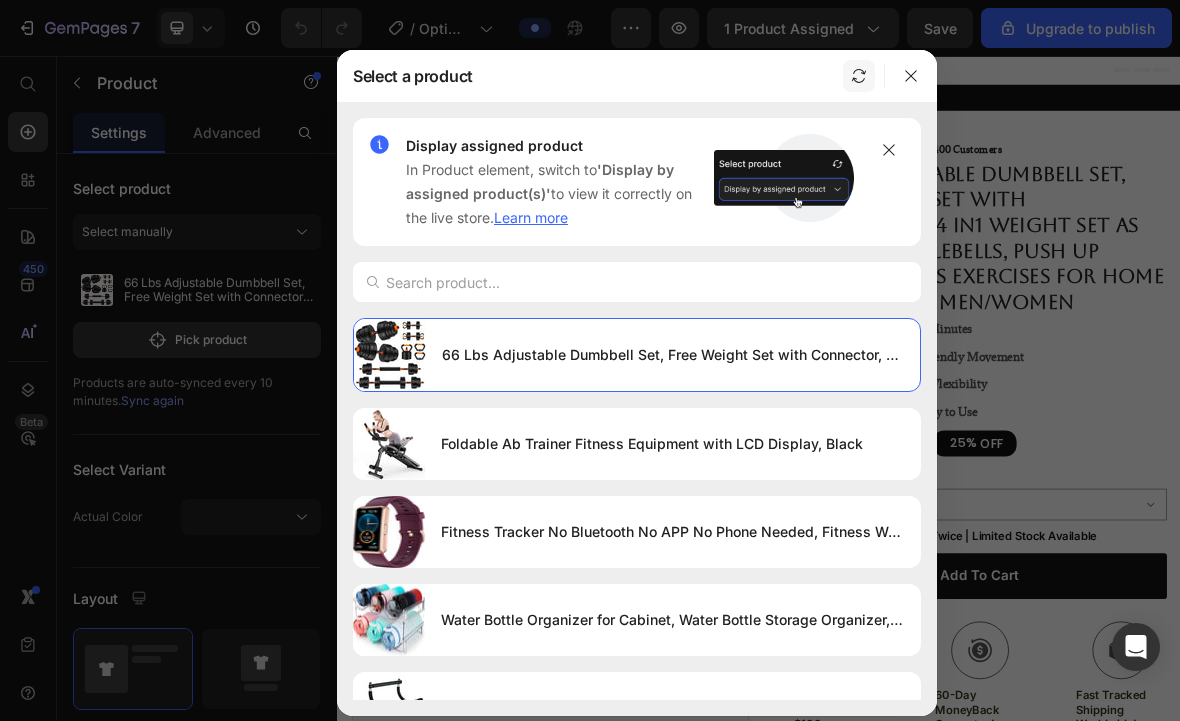click at bounding box center [859, 76] 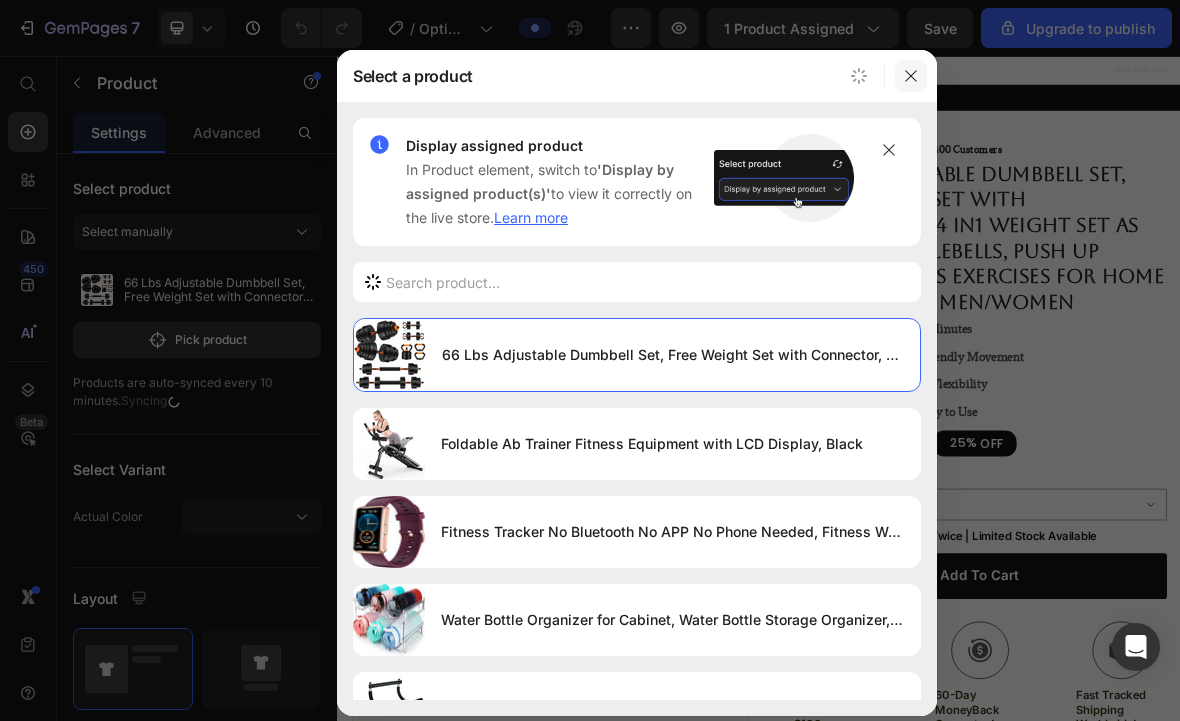 click 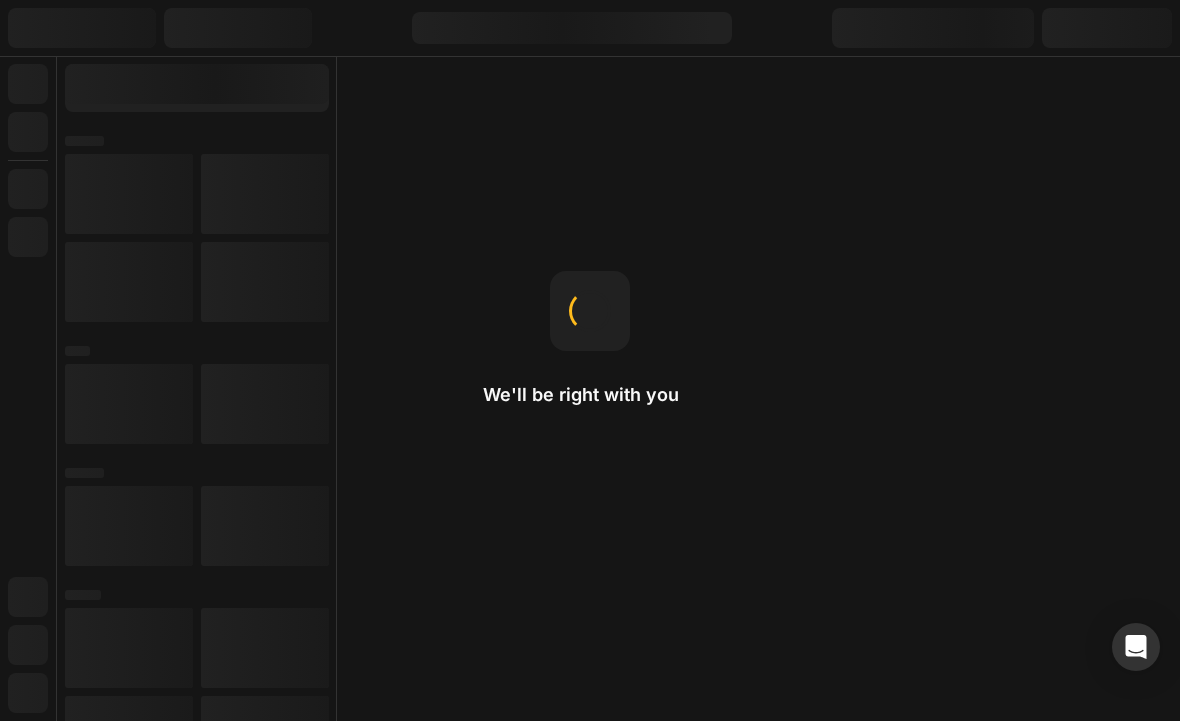 scroll, scrollTop: 0, scrollLeft: 0, axis: both 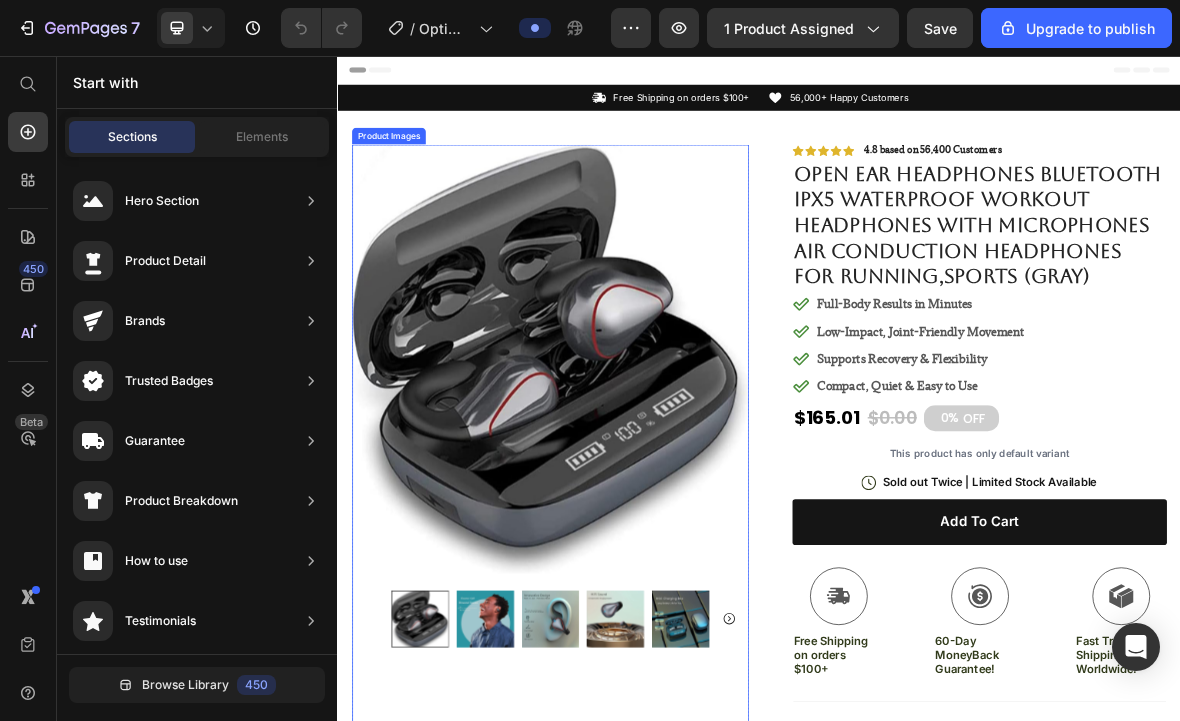 click at bounding box center [639, 487] 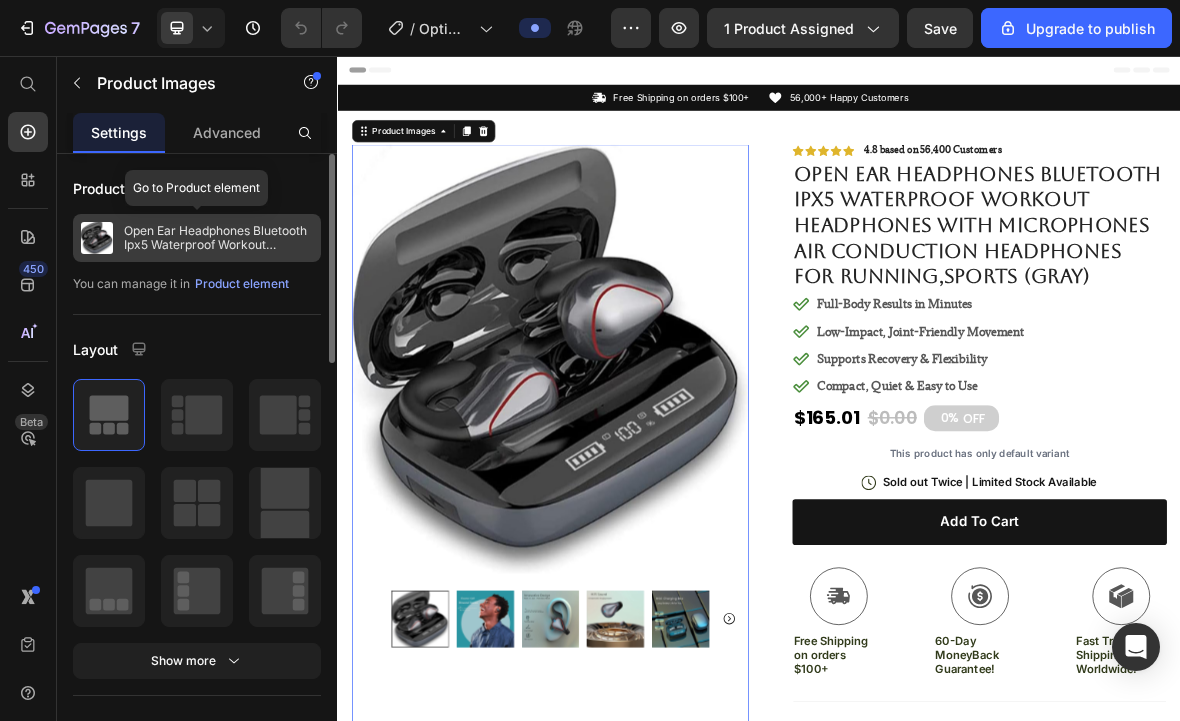 click on "Open Ear Headphones Bluetooth Ipx5 Waterproof Workout Headphones with Microphones Air Conduction Headphones for Running,Sports (Gray)" at bounding box center [218, 238] 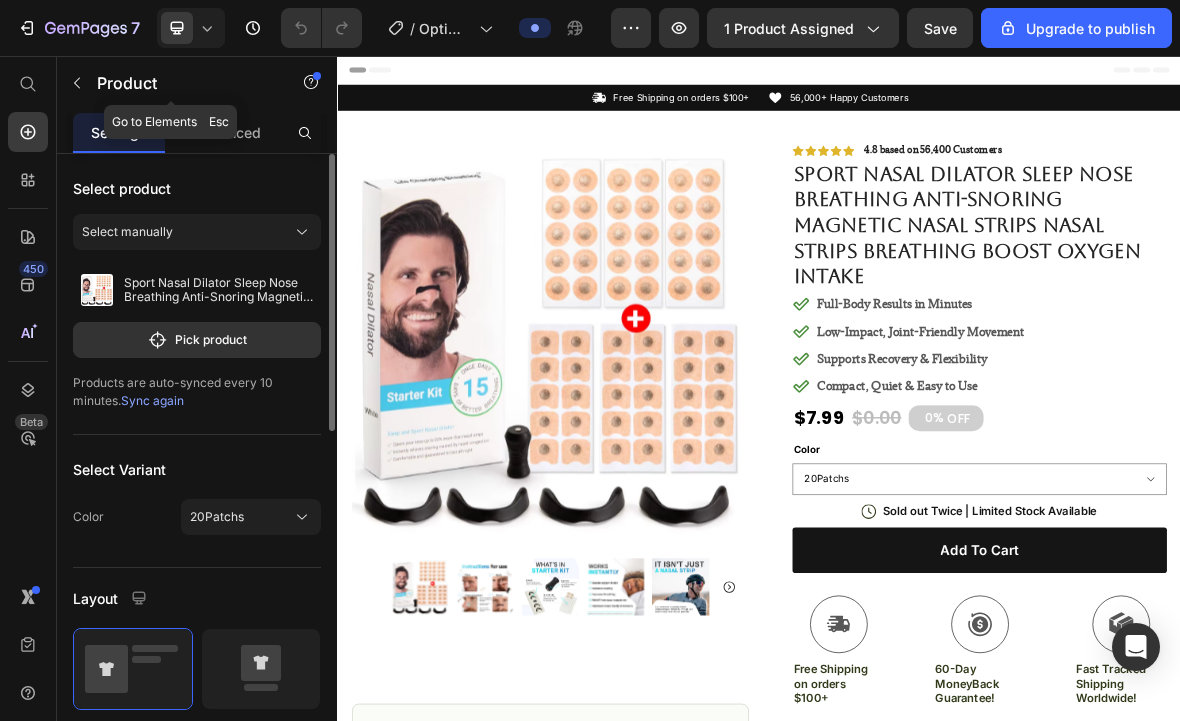 click at bounding box center [77, 83] 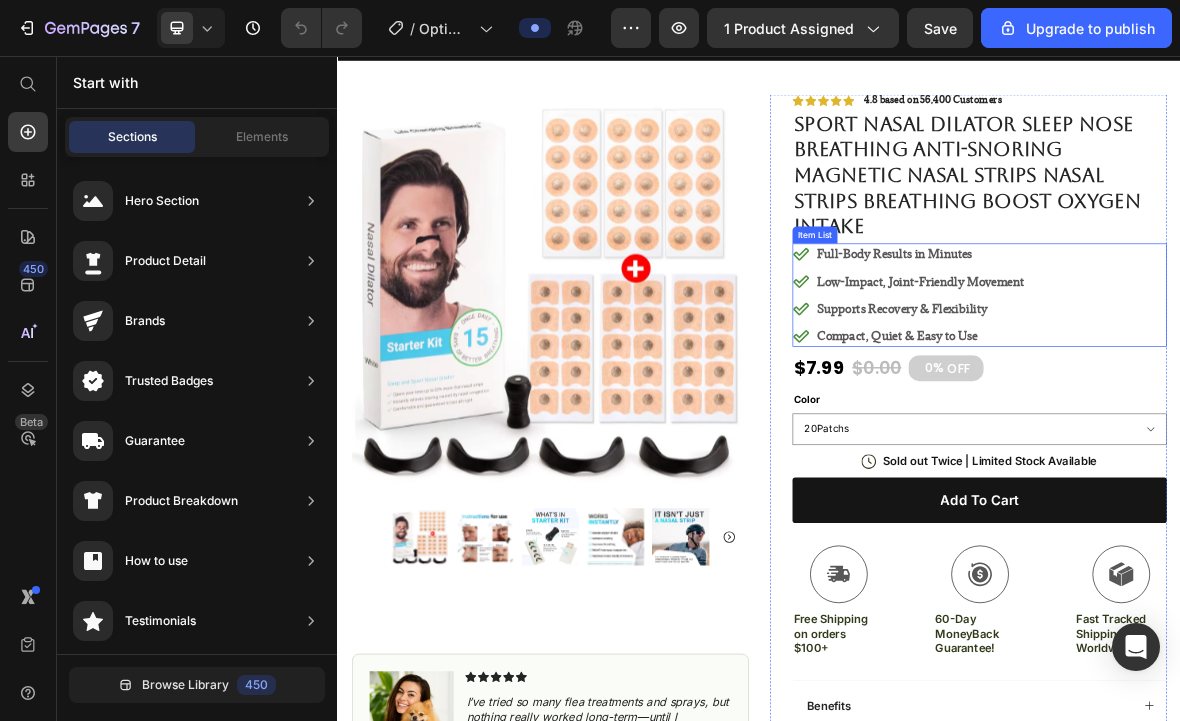 scroll, scrollTop: 87, scrollLeft: 0, axis: vertical 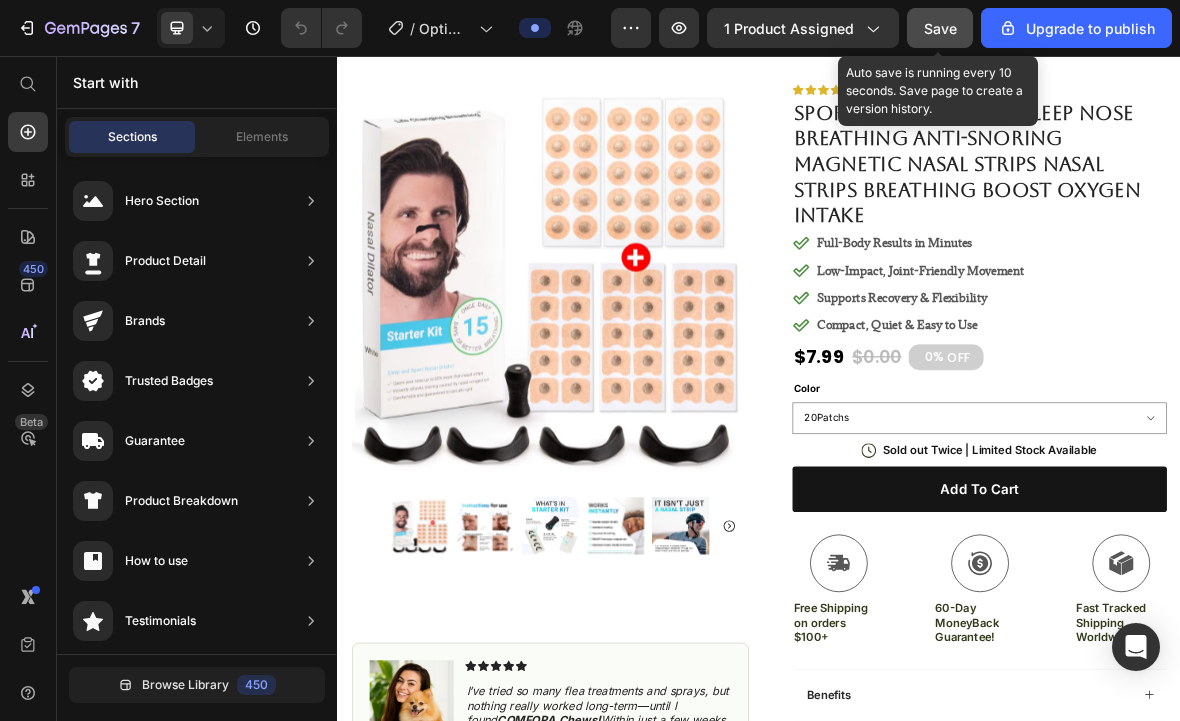 click on "Save" 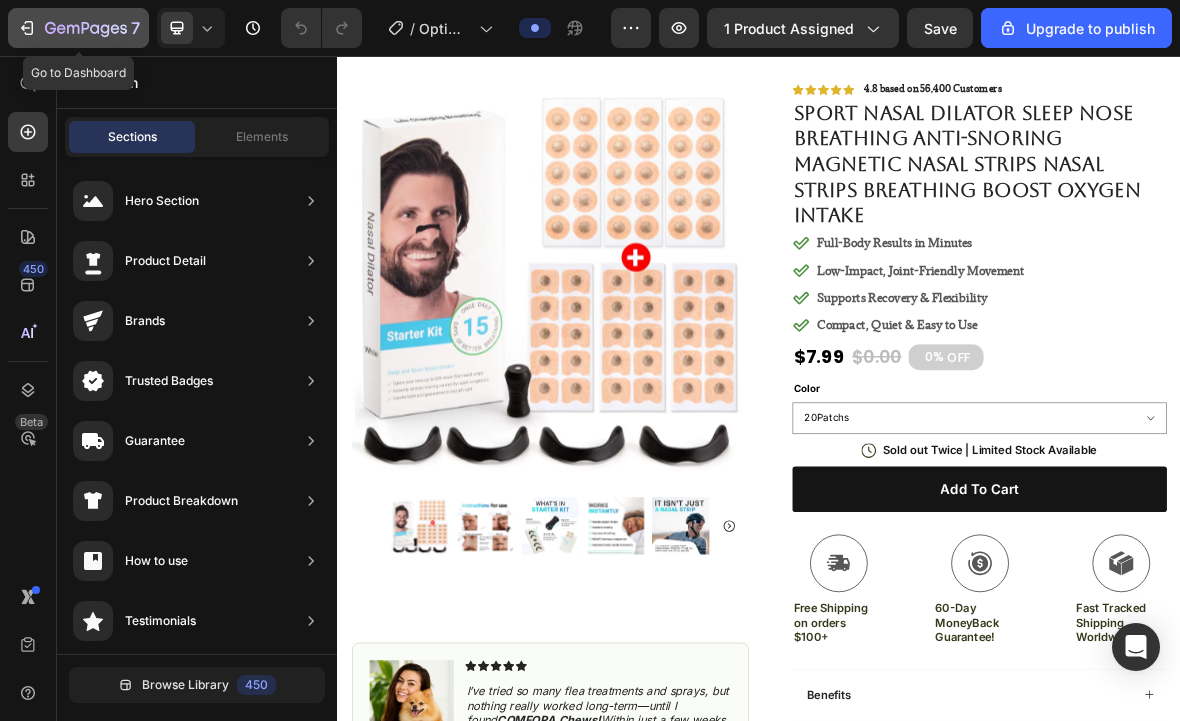 click 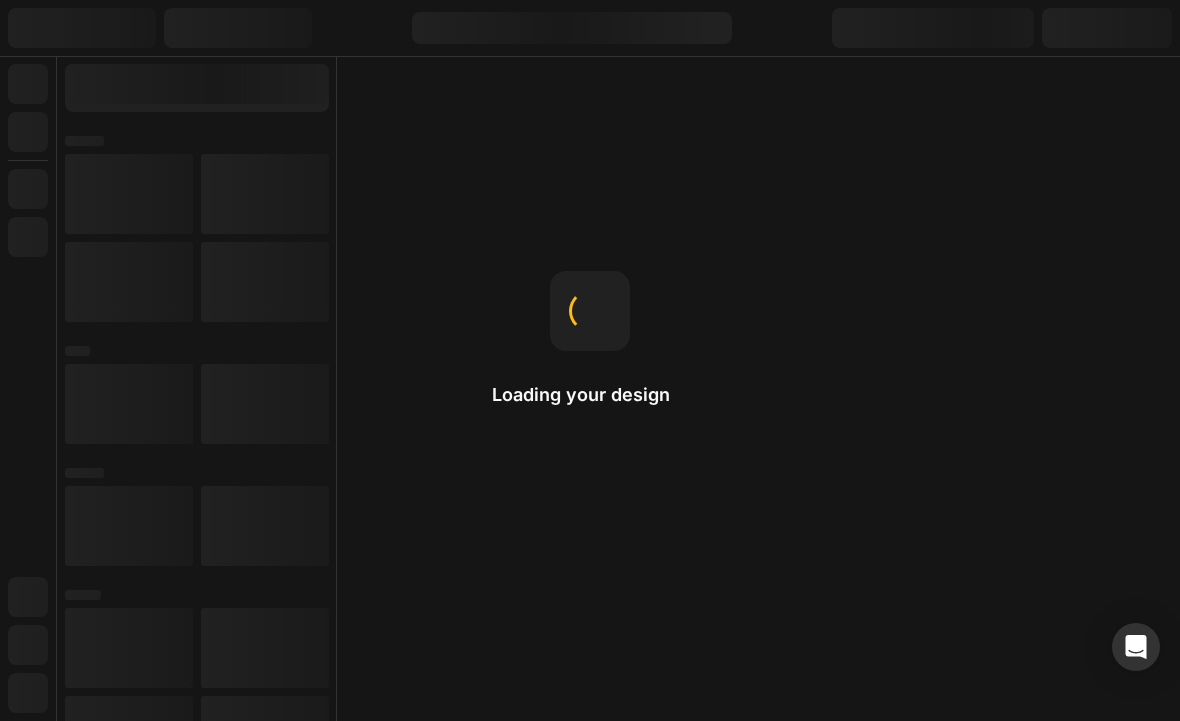 scroll, scrollTop: 0, scrollLeft: 0, axis: both 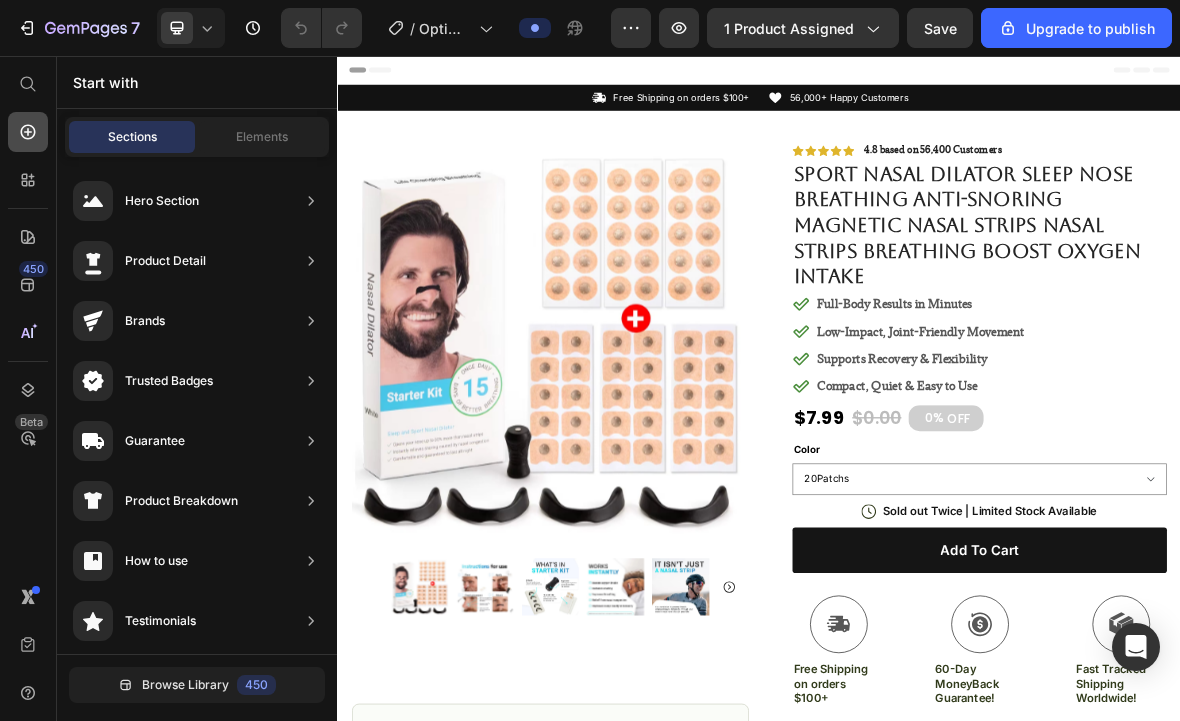 click 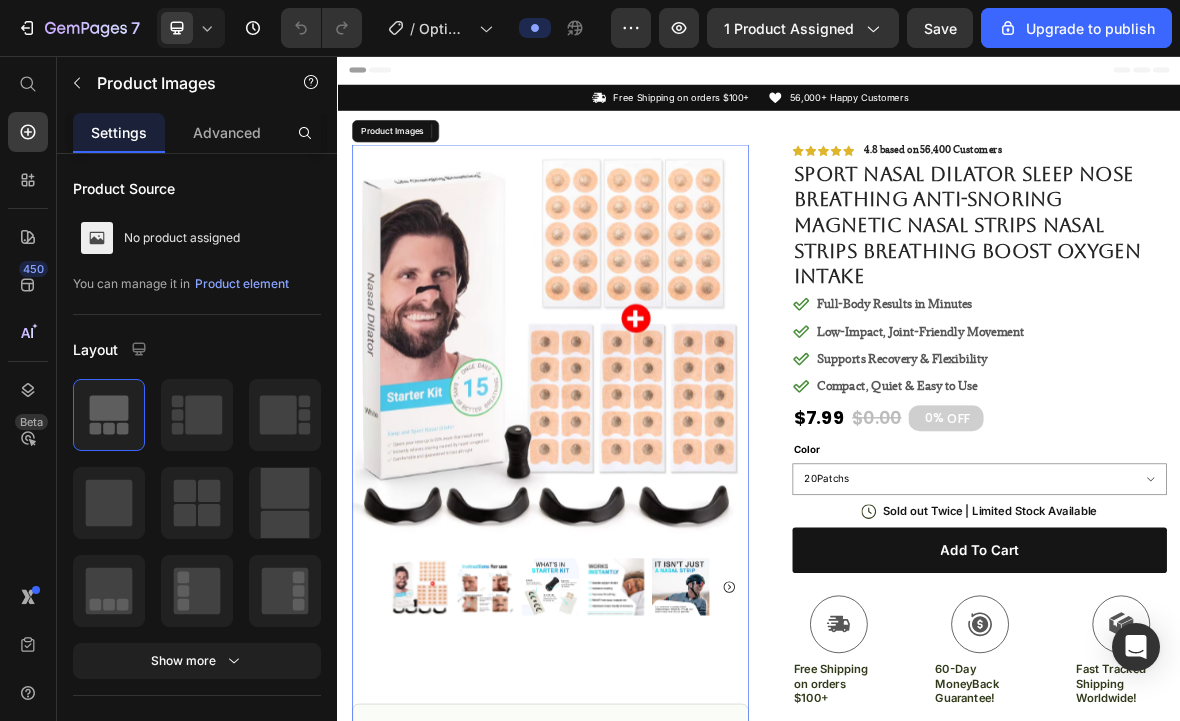 click at bounding box center (639, 464) 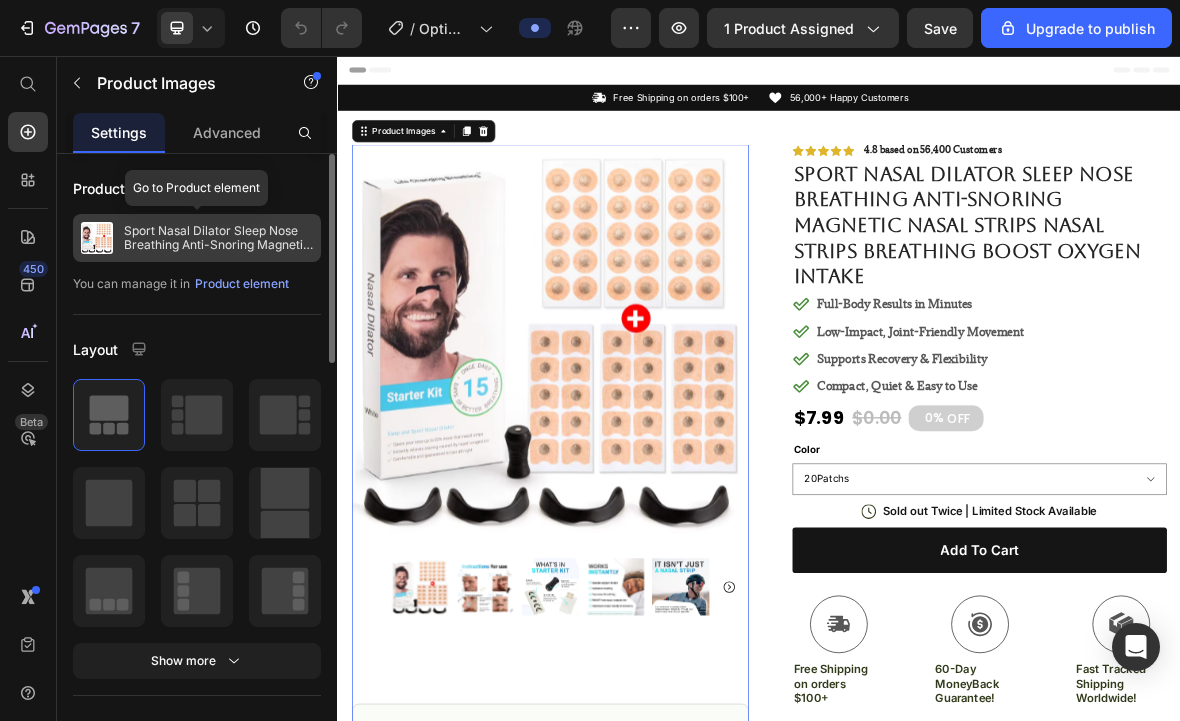 click on "Sport Nasal Dilator Sleep Nose Breathing Anti-Snoring Magnetic Nasal Strips Nasal Strips Breathing Boost Oxygen Intake" at bounding box center (197, 238) 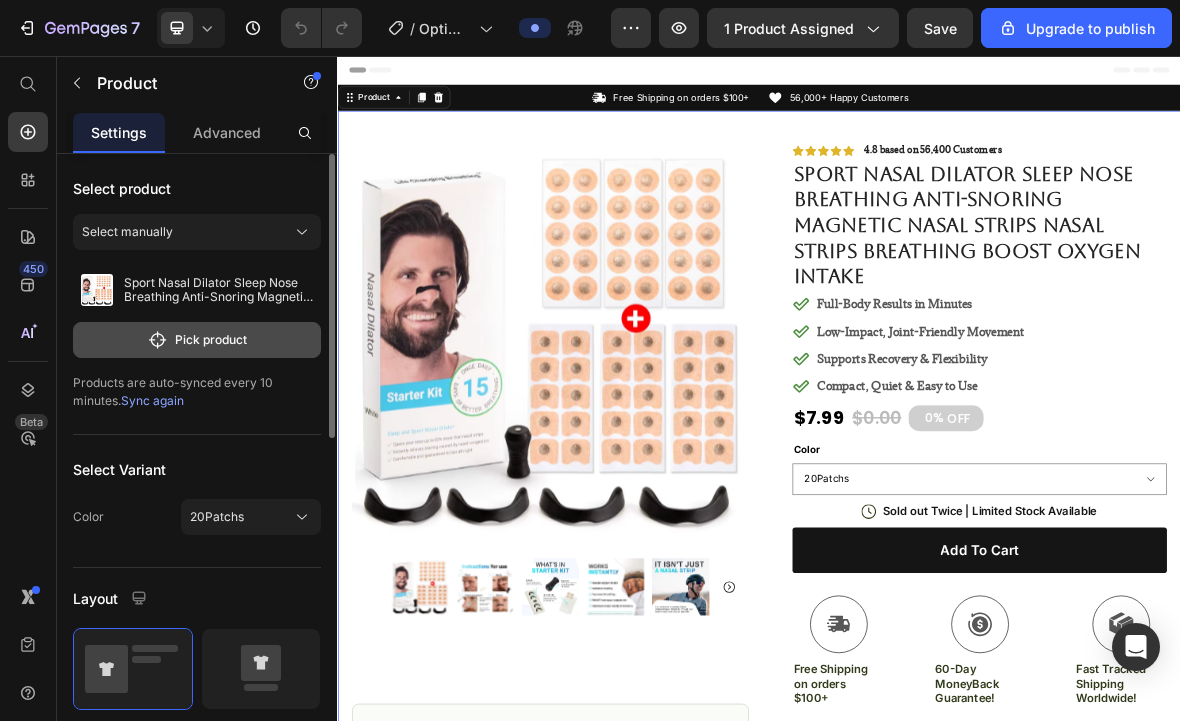 click on "Pick product" 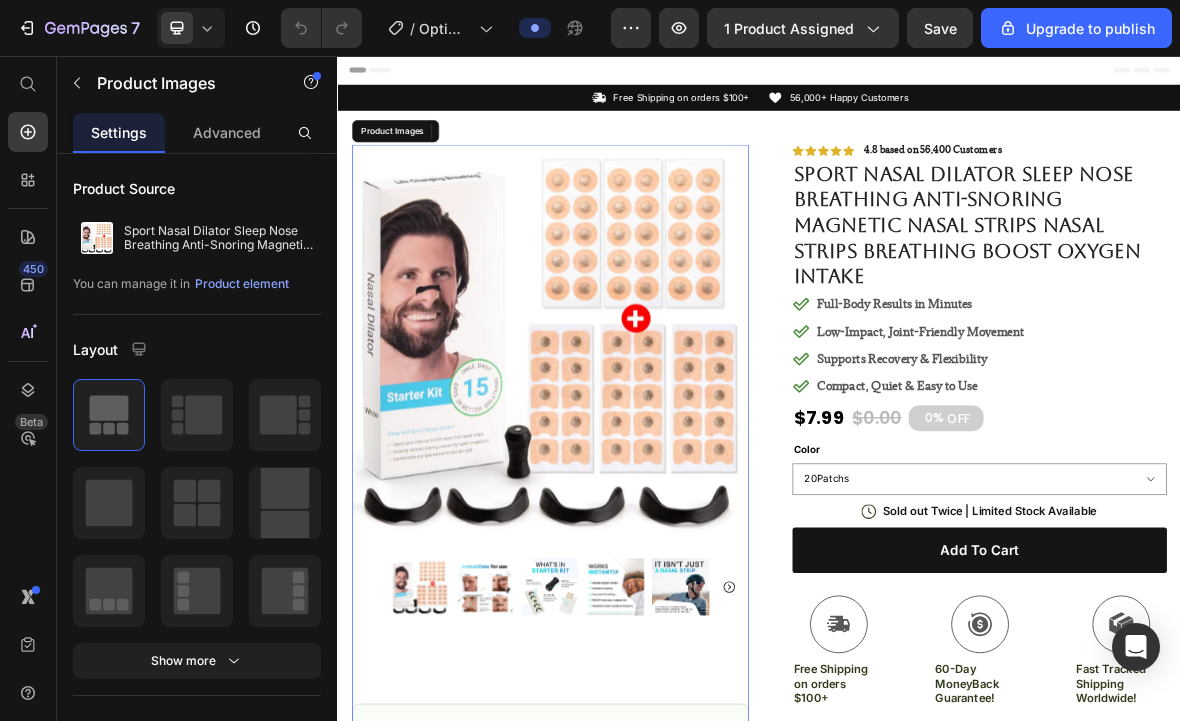click at bounding box center (639, 464) 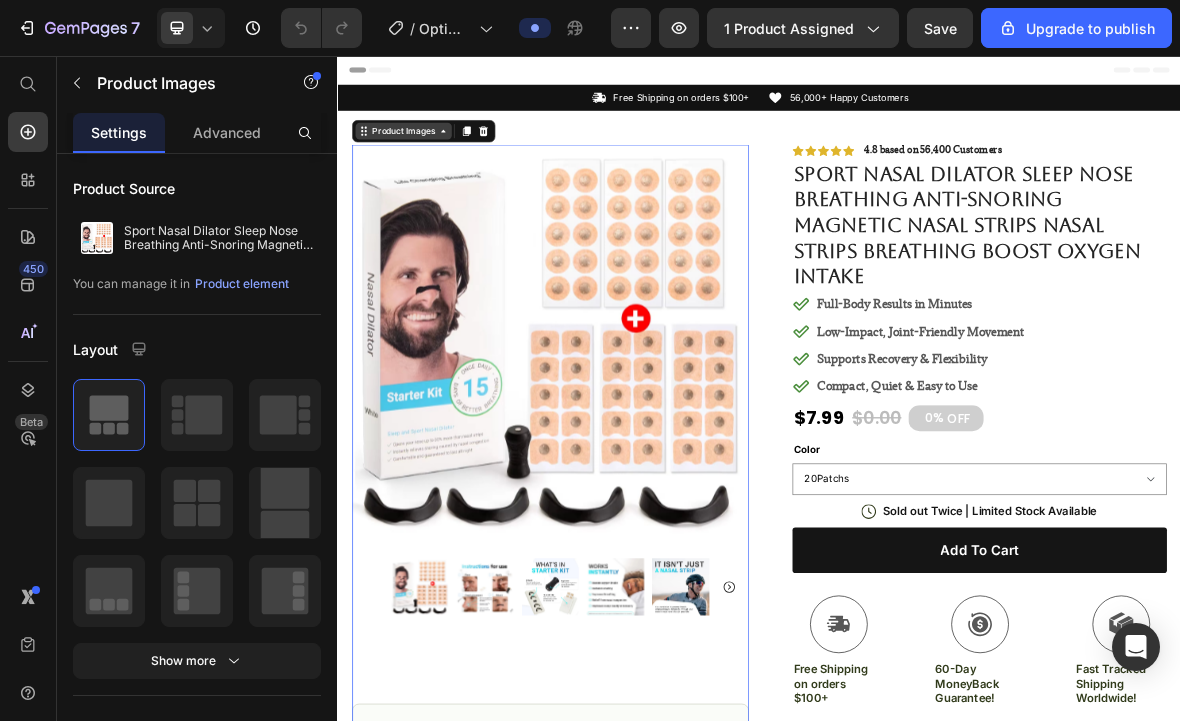 click on "Product Images" at bounding box center (430, 163) 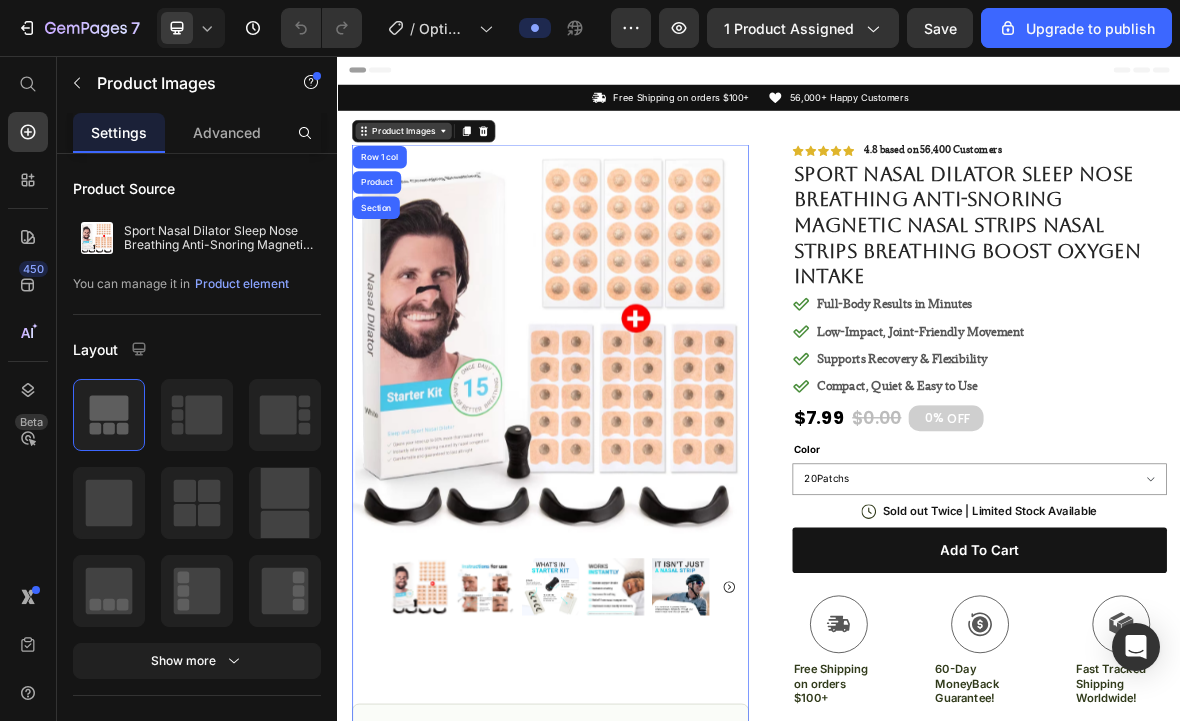 click 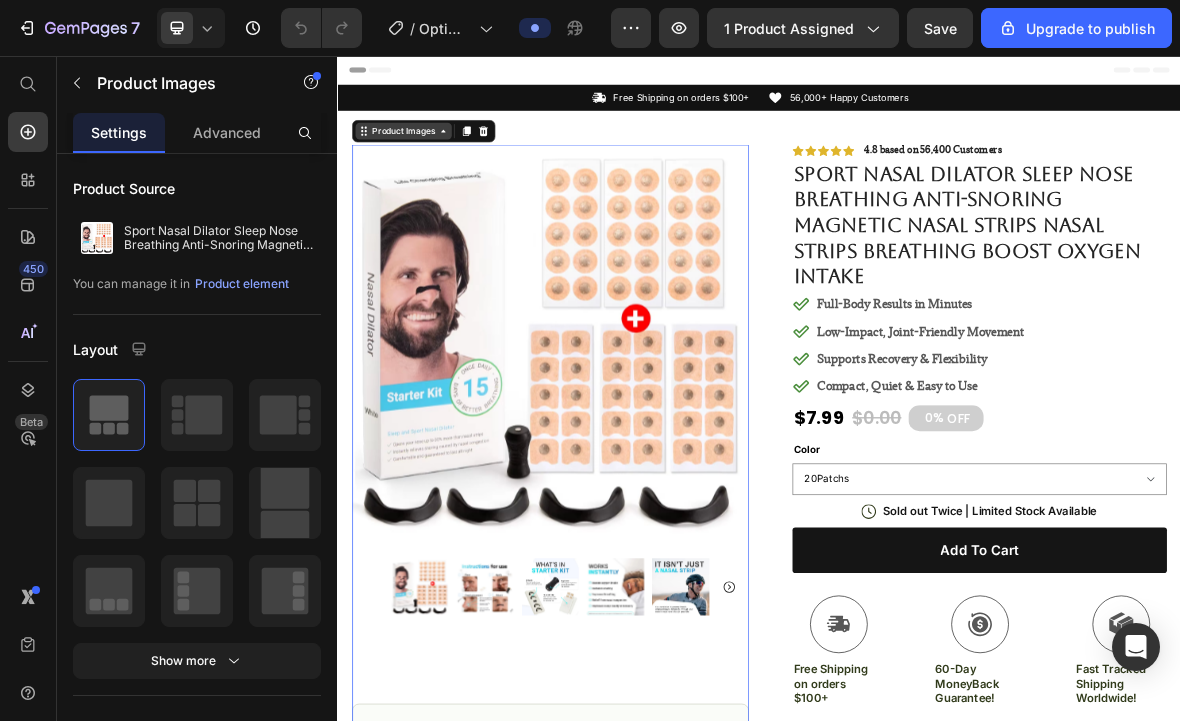 click 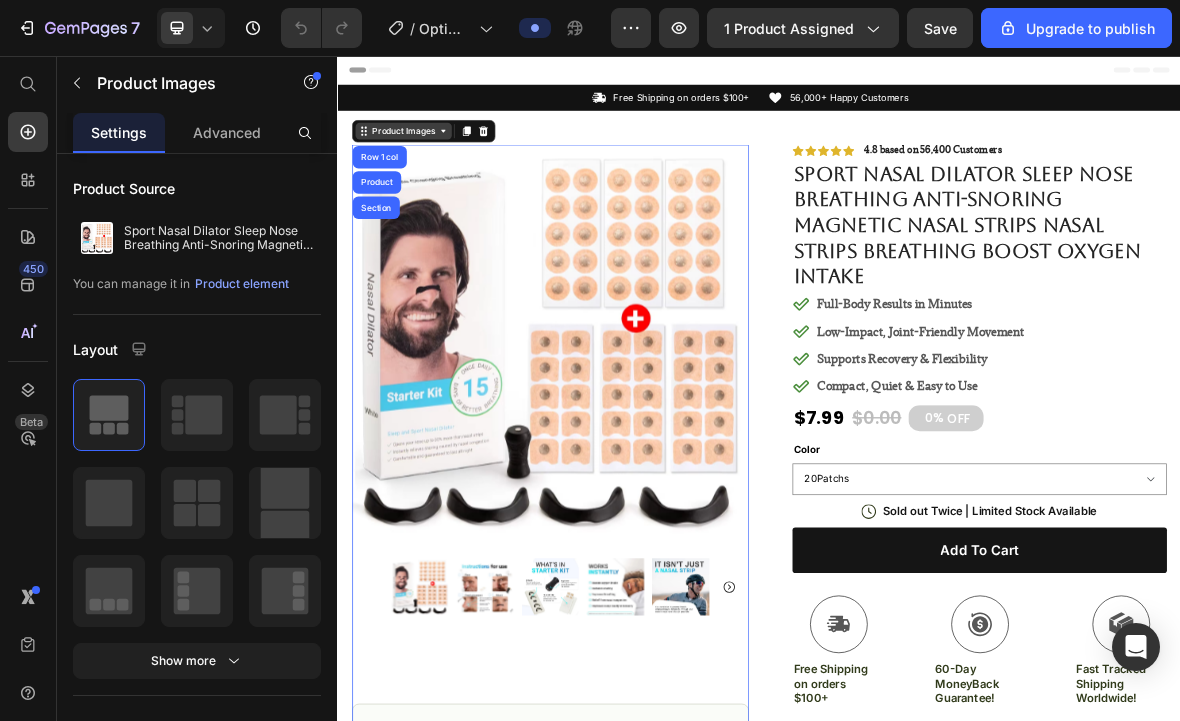 click 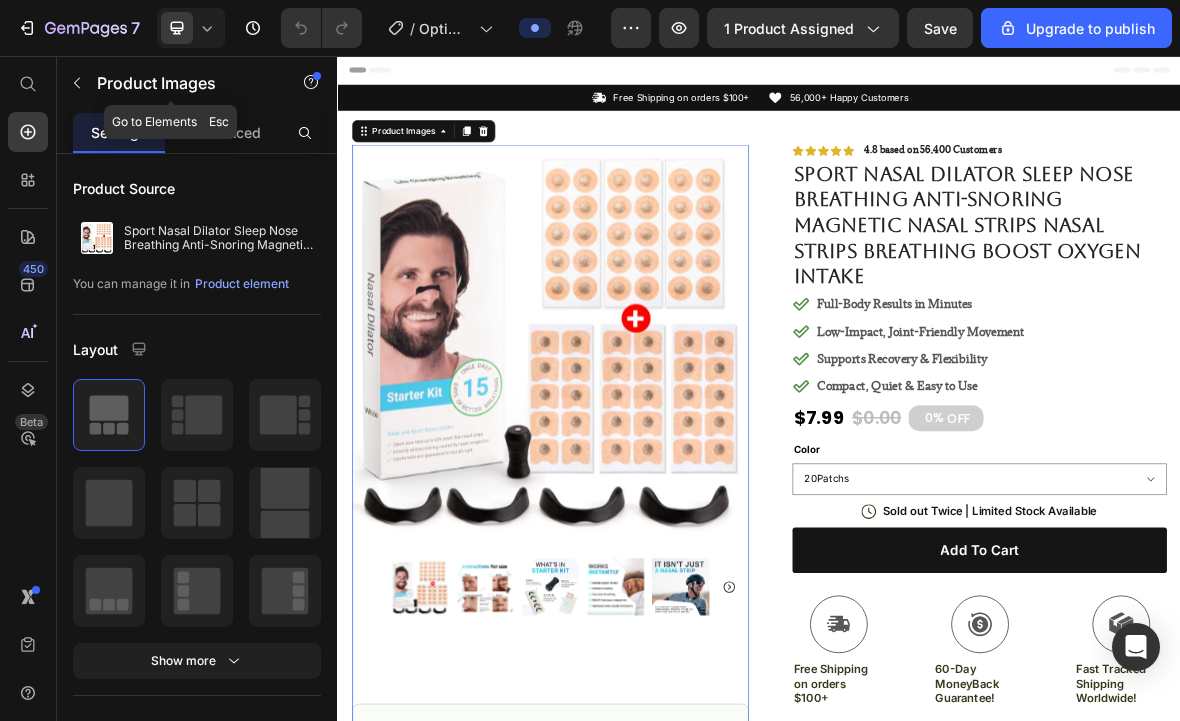 click at bounding box center [77, 83] 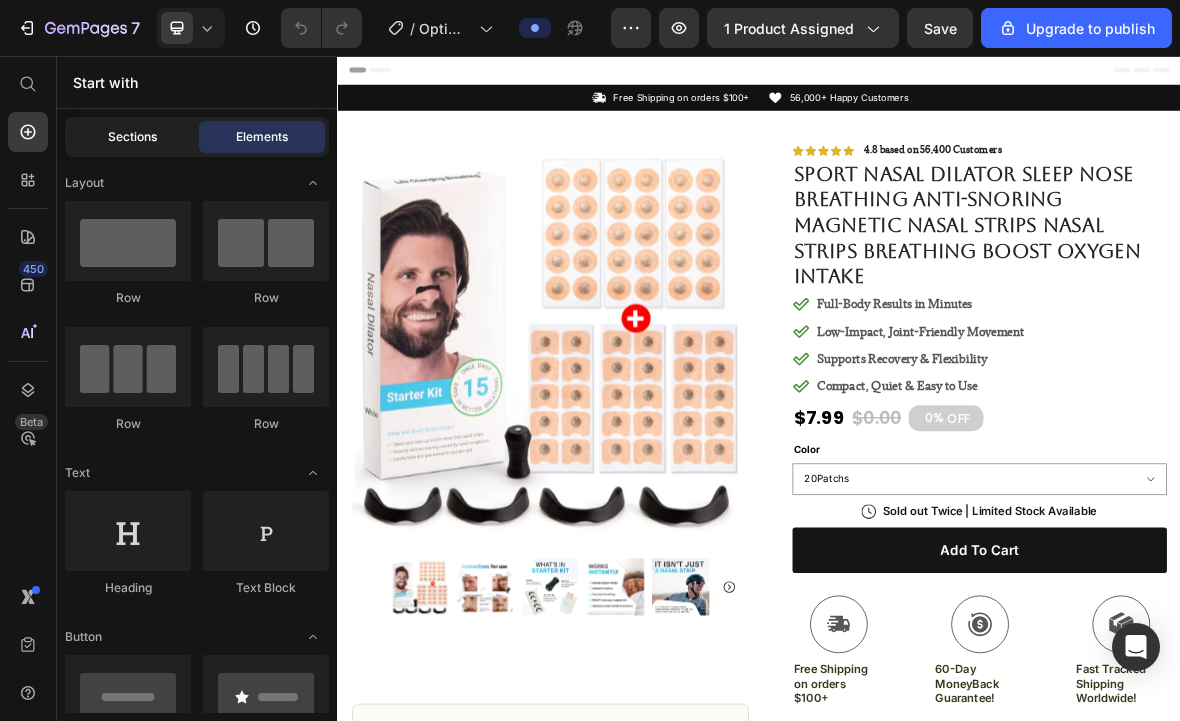click on "Sections" at bounding box center (132, 137) 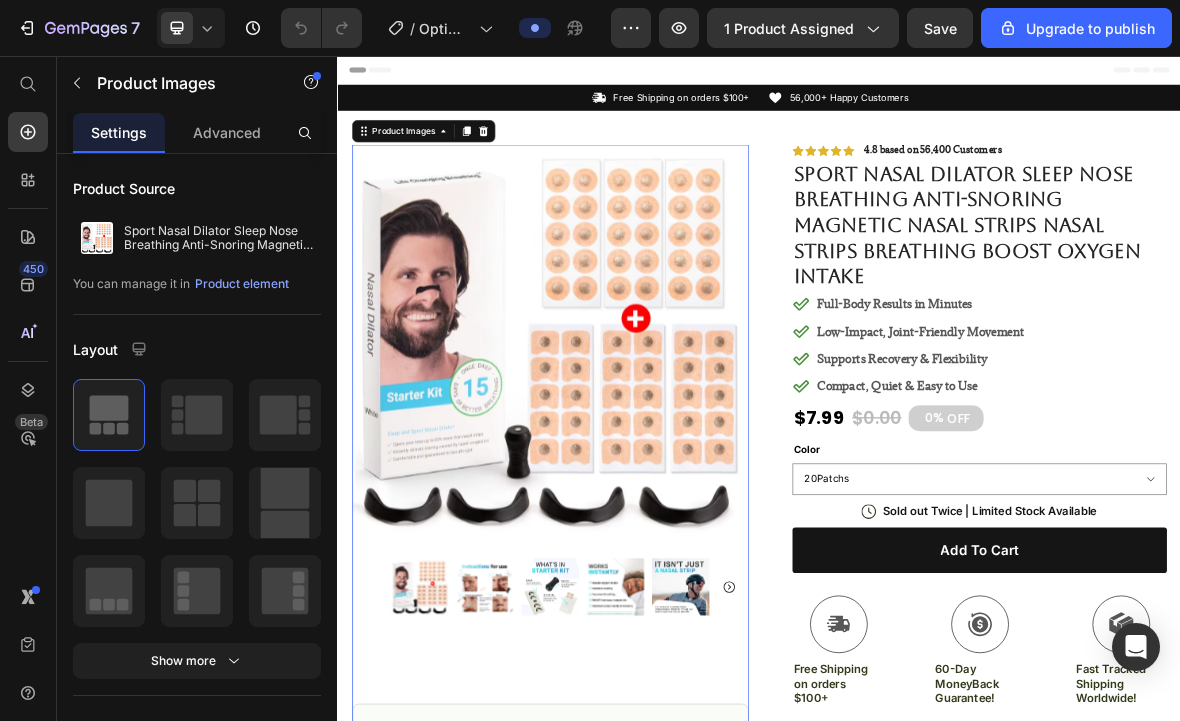 click at bounding box center [639, 464] 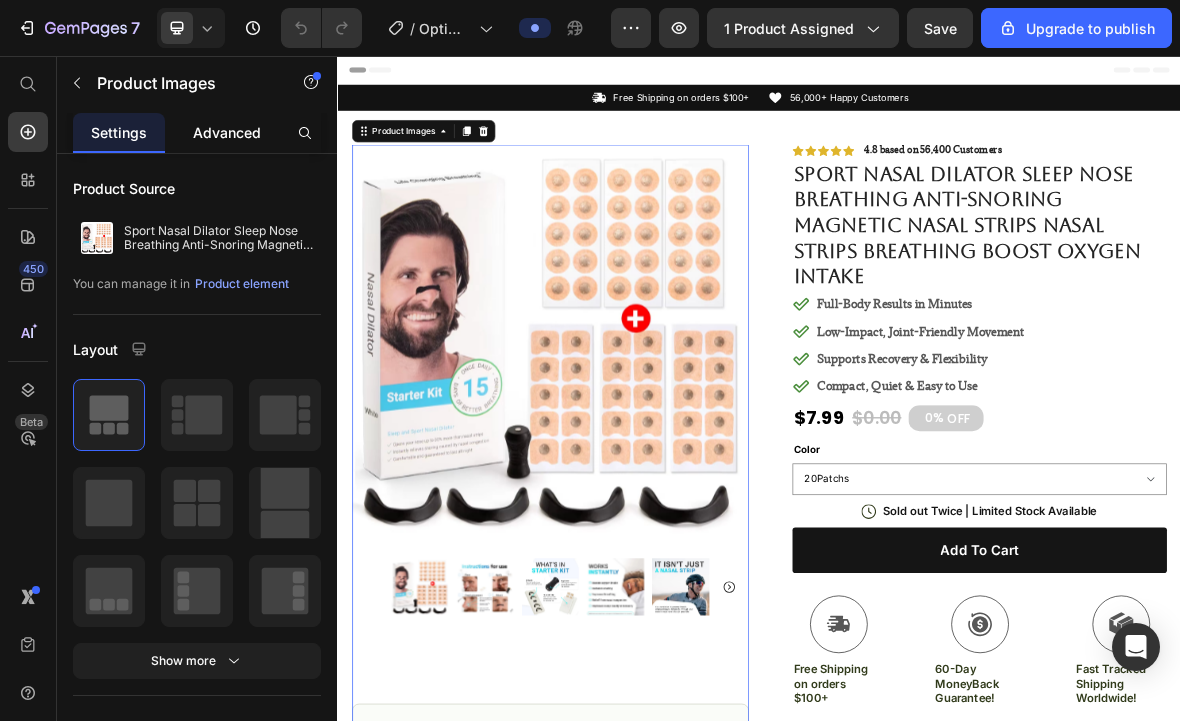 click on "Advanced" at bounding box center (227, 132) 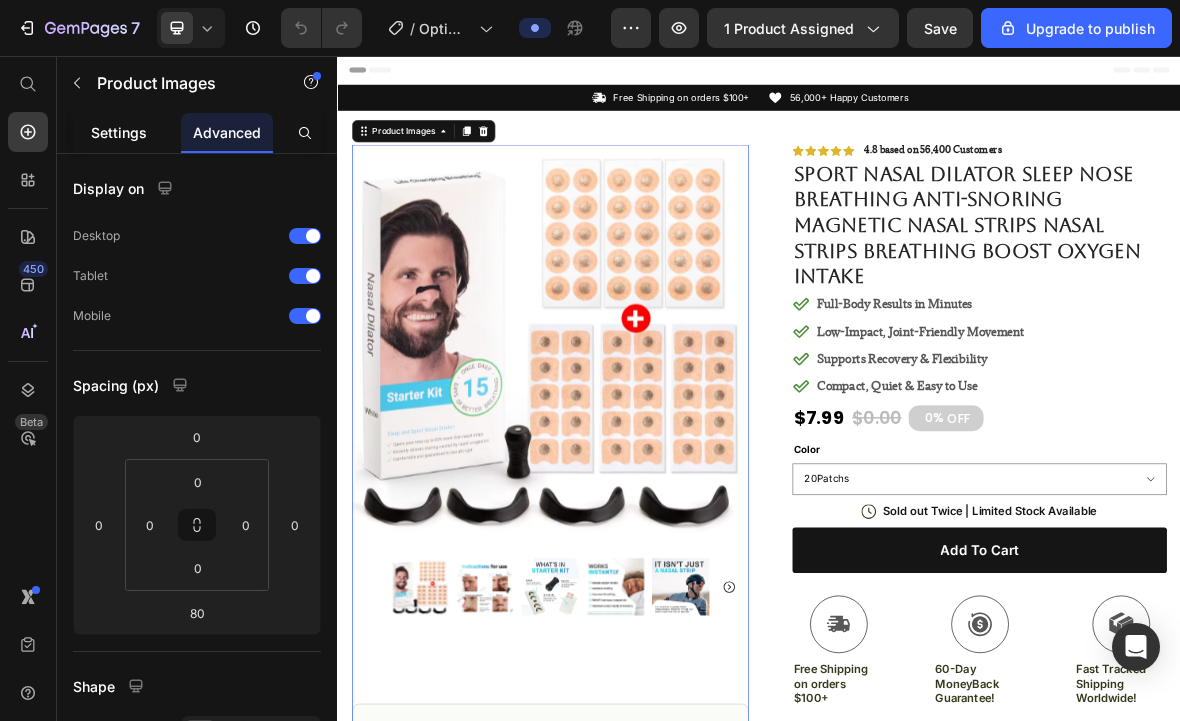 click on "Settings" at bounding box center (119, 132) 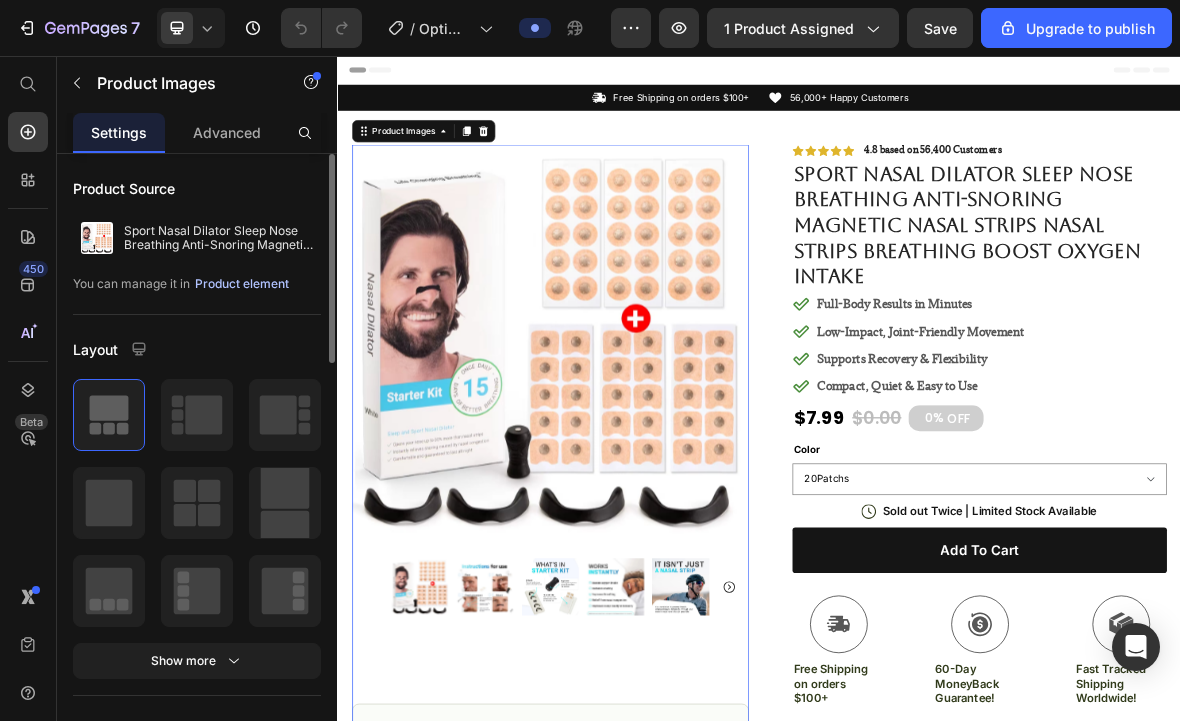 click on "Product element" at bounding box center (242, 284) 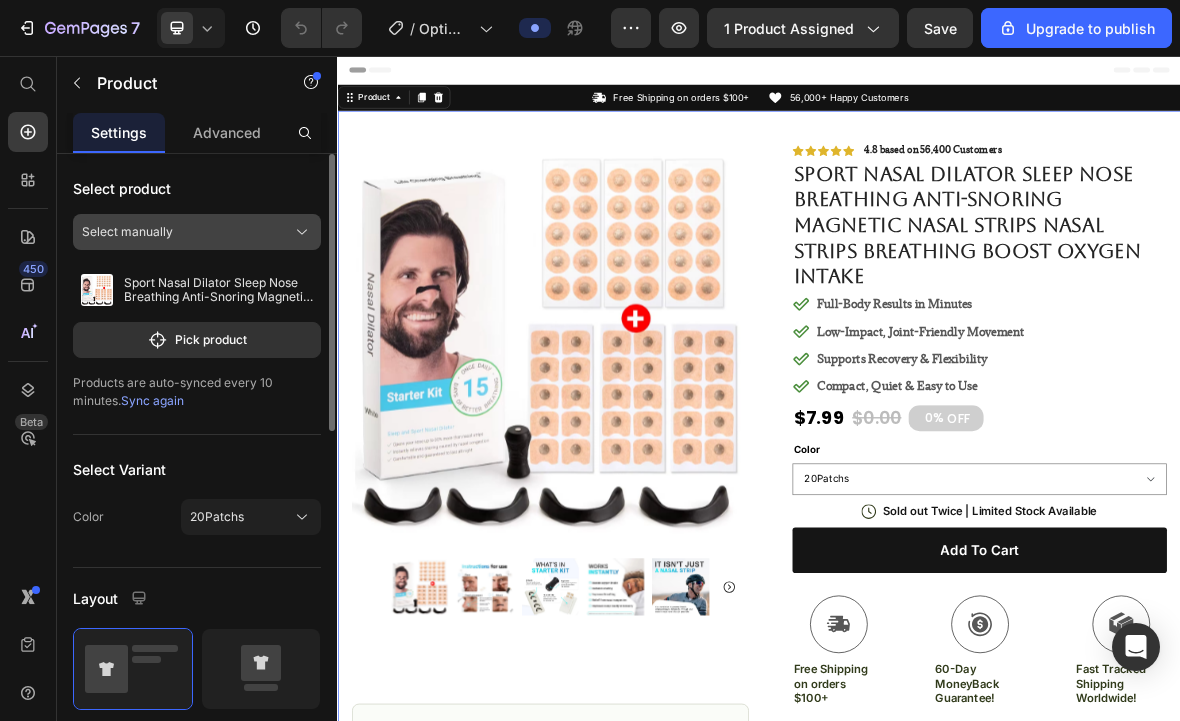 click on "Select manually" 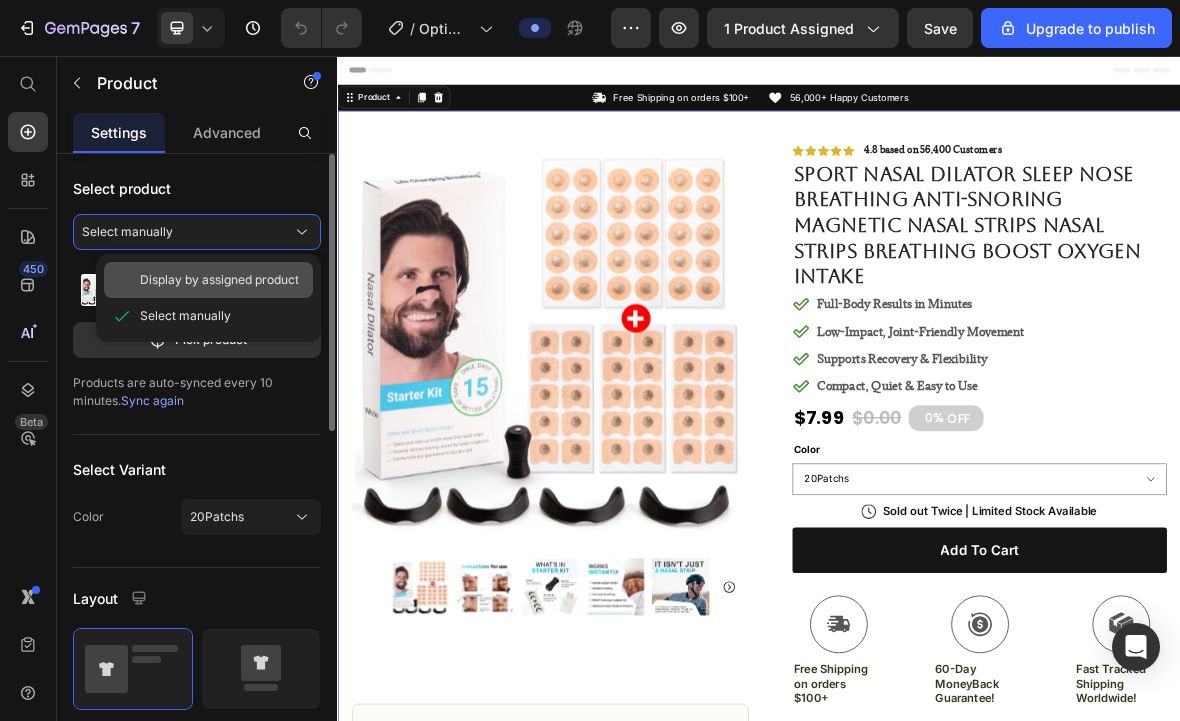 click on "Display by assigned product" at bounding box center [219, 280] 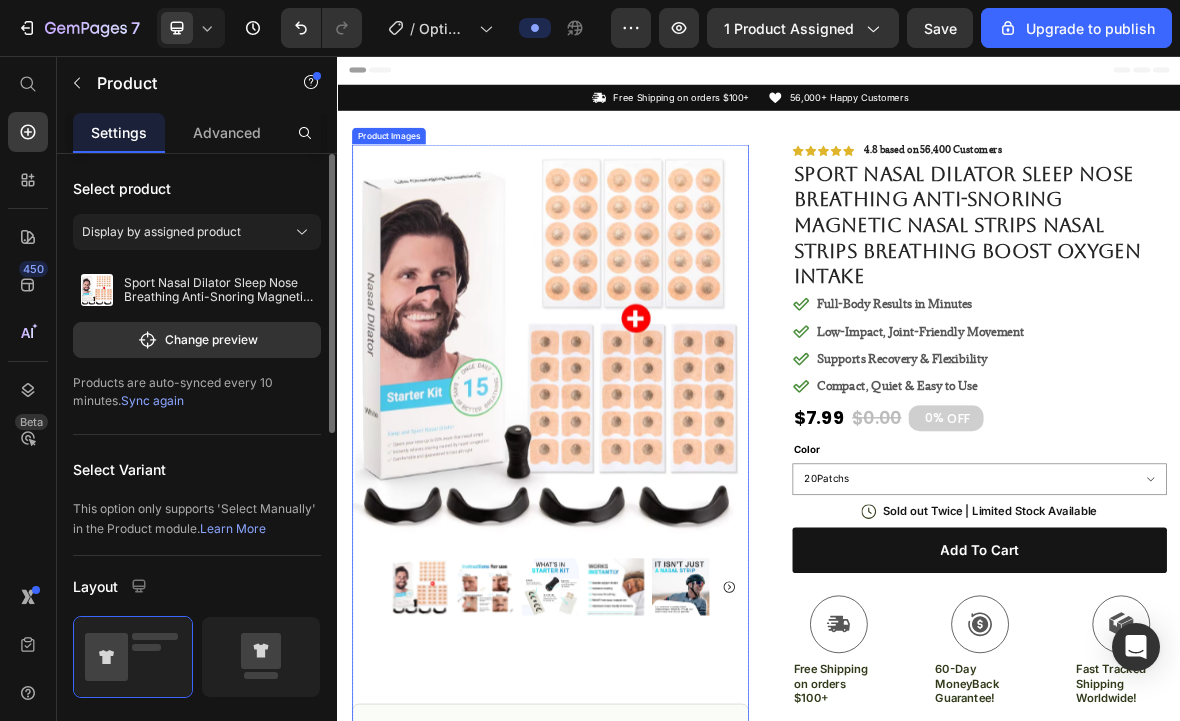 click 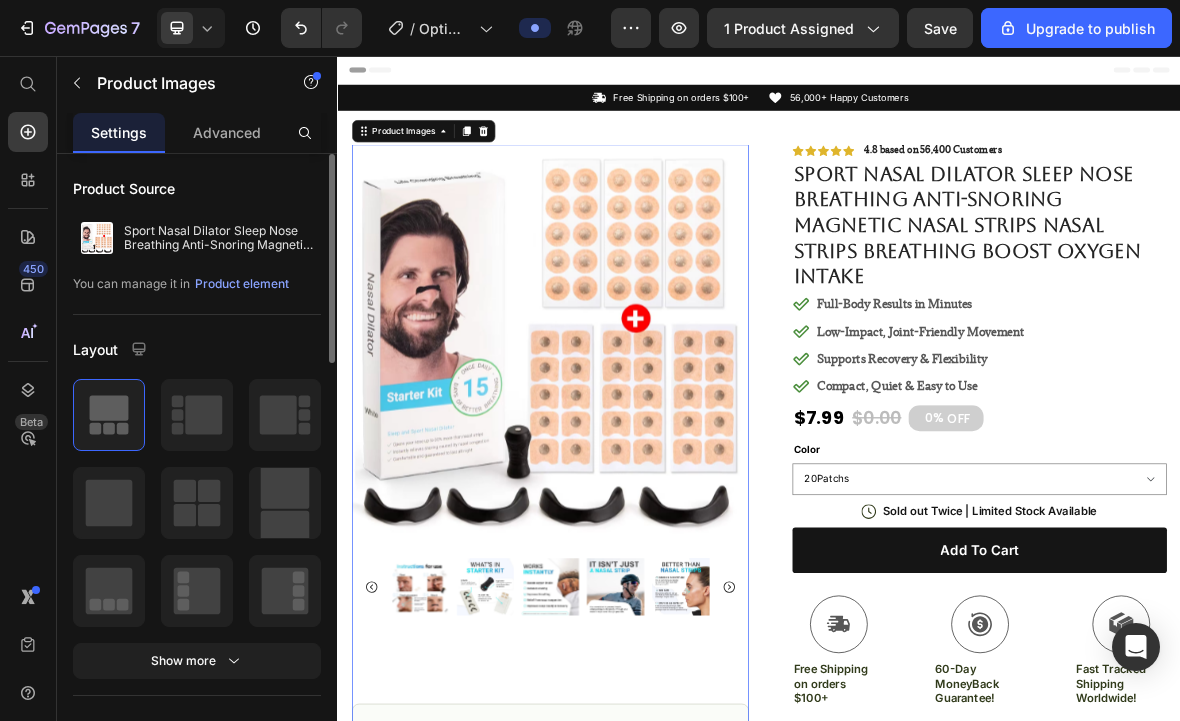 click 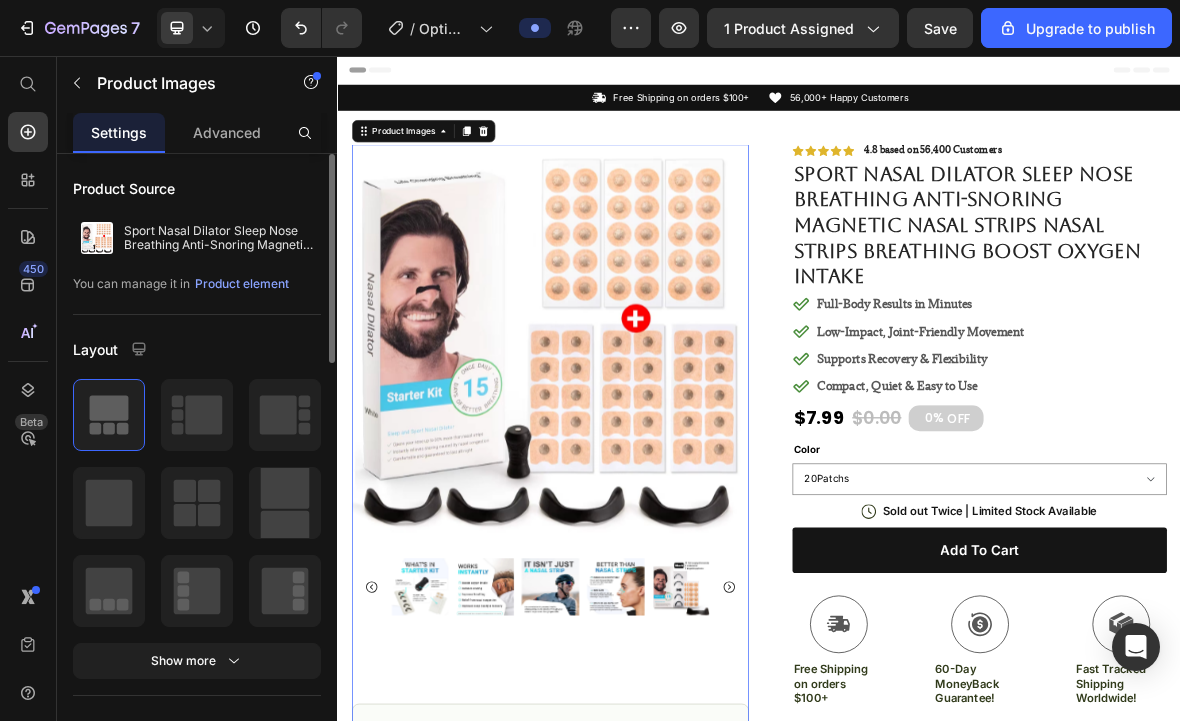 click 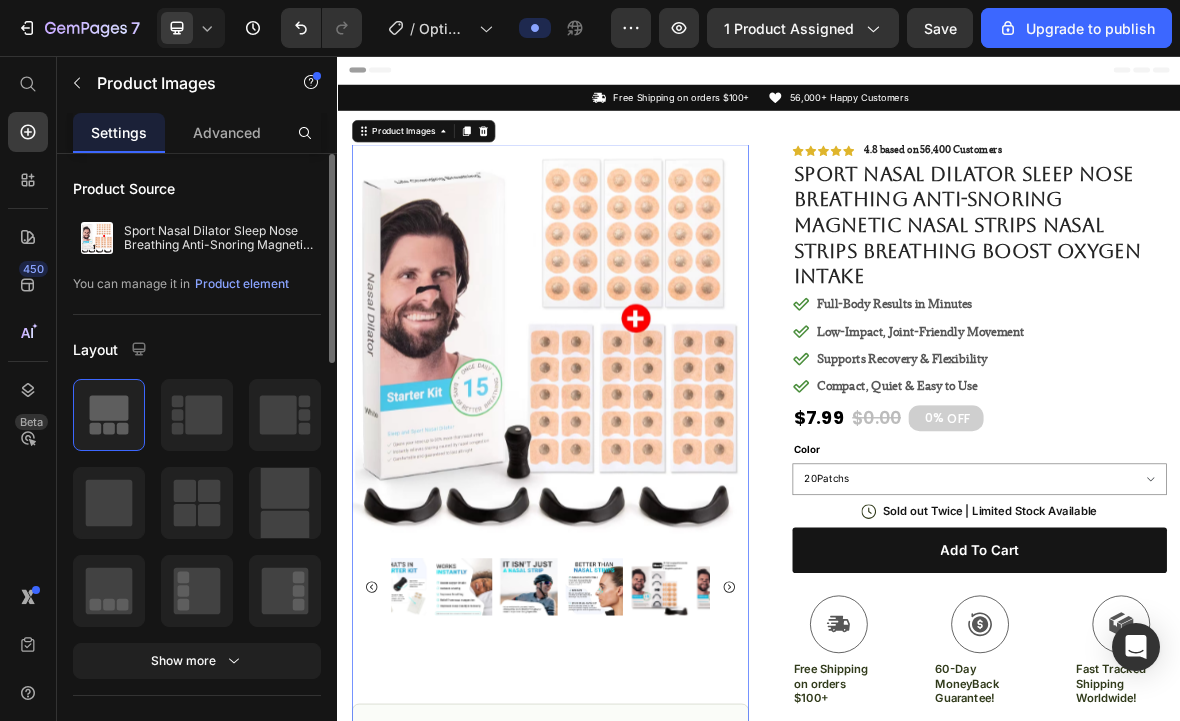 click at bounding box center [639, 812] 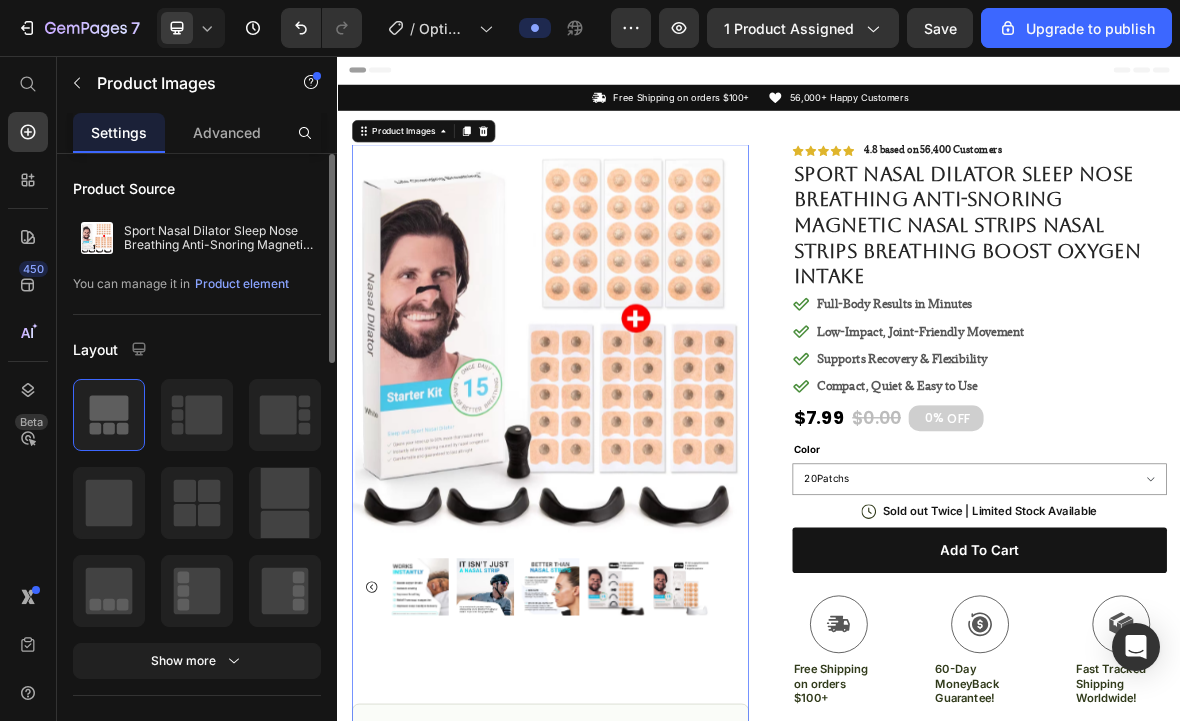 click at bounding box center [639, 812] 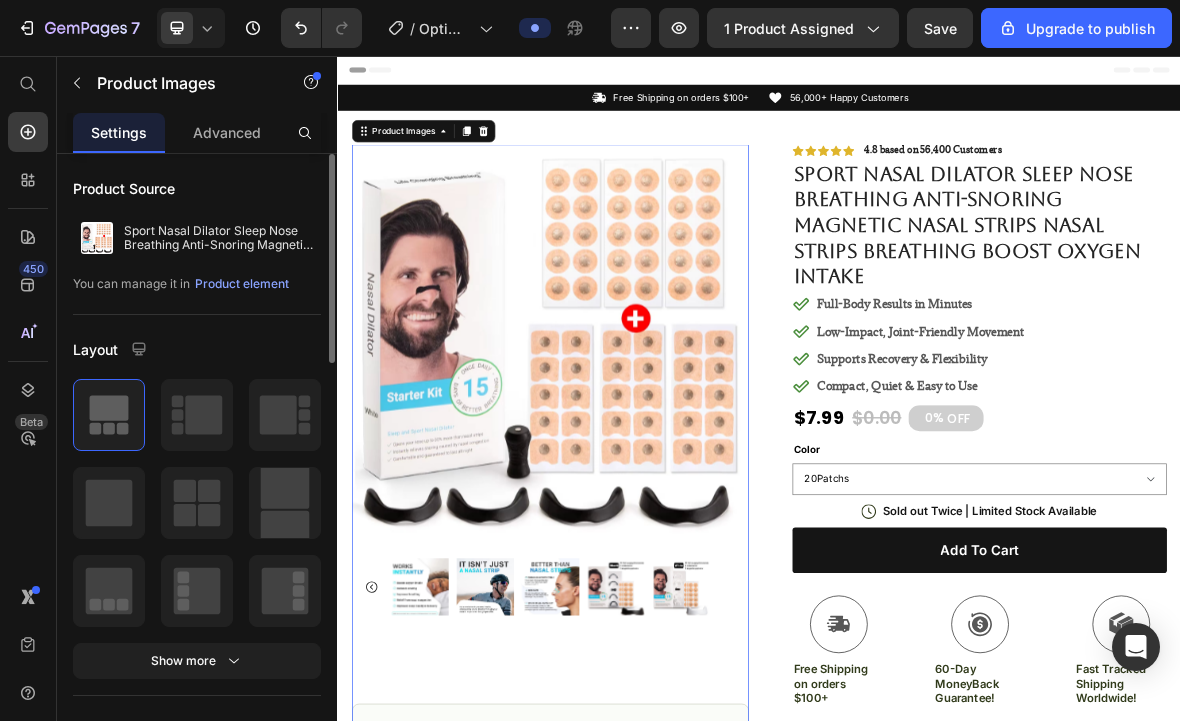click at bounding box center [732, 812] 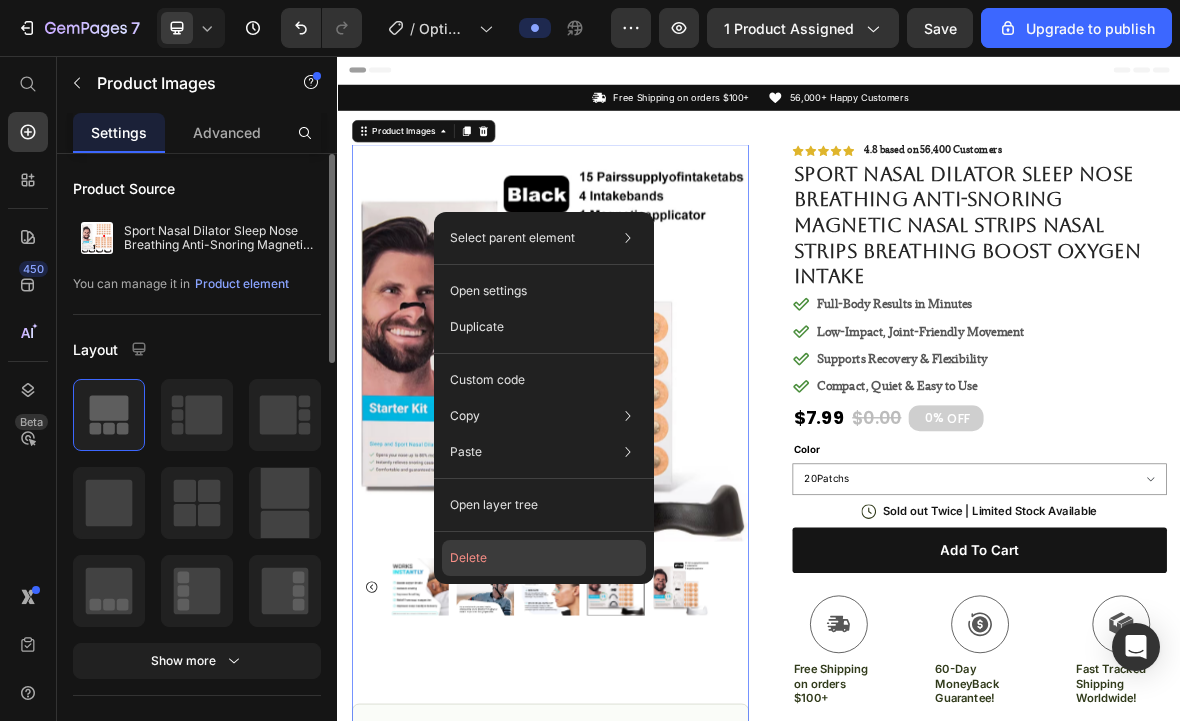 click on "Delete" 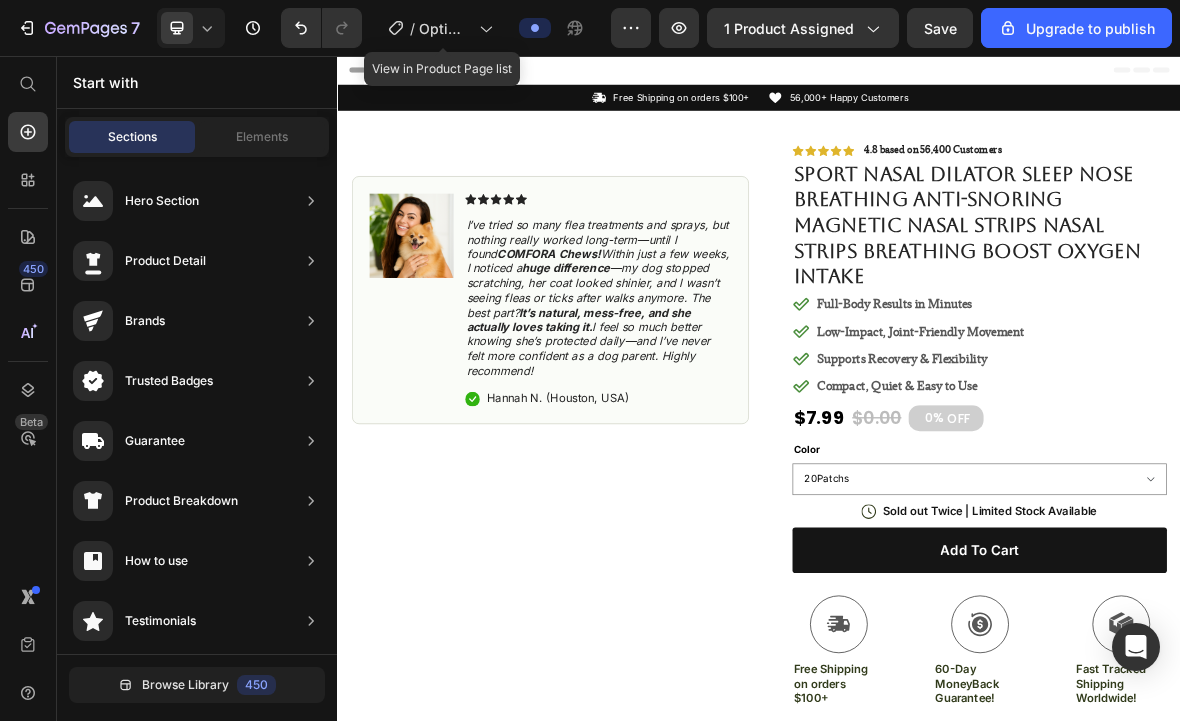 scroll, scrollTop: 0, scrollLeft: 0, axis: both 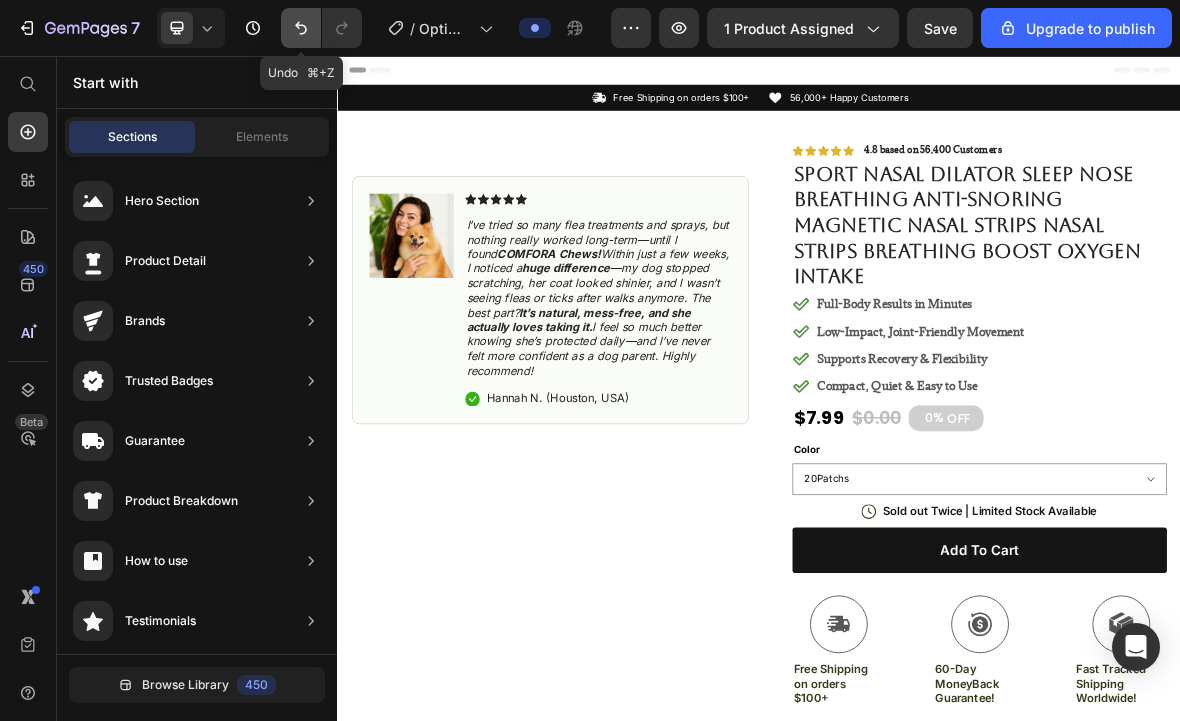 click 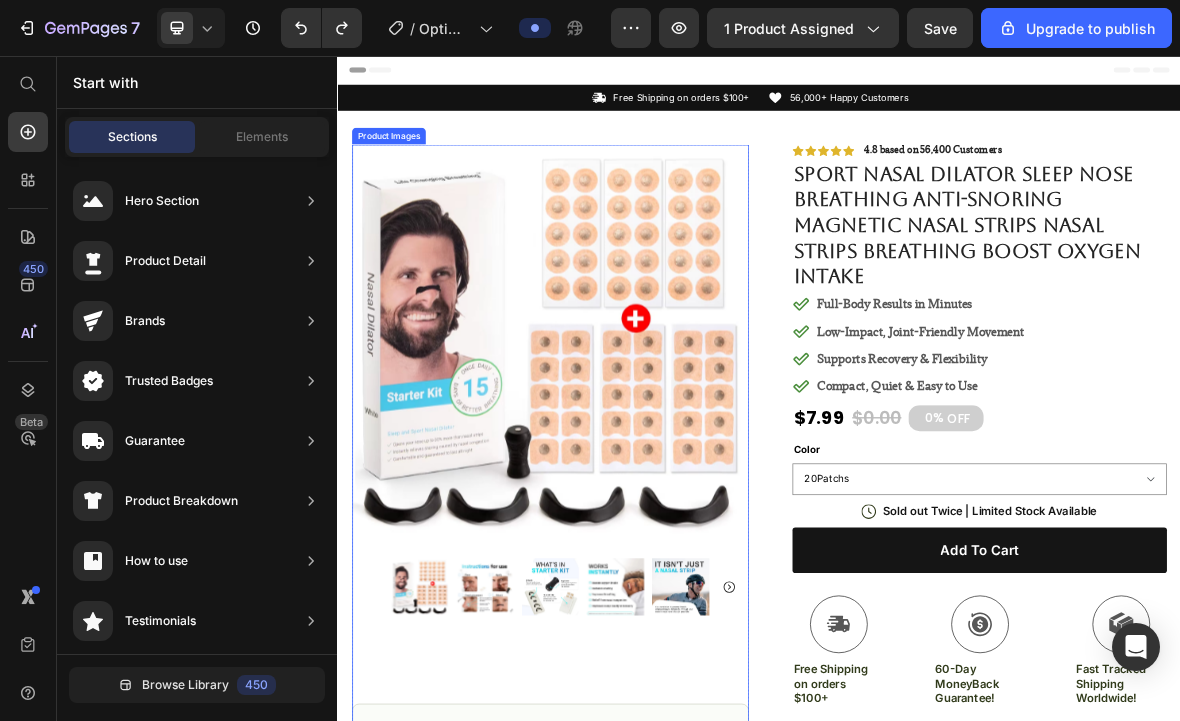 click at bounding box center [639, 464] 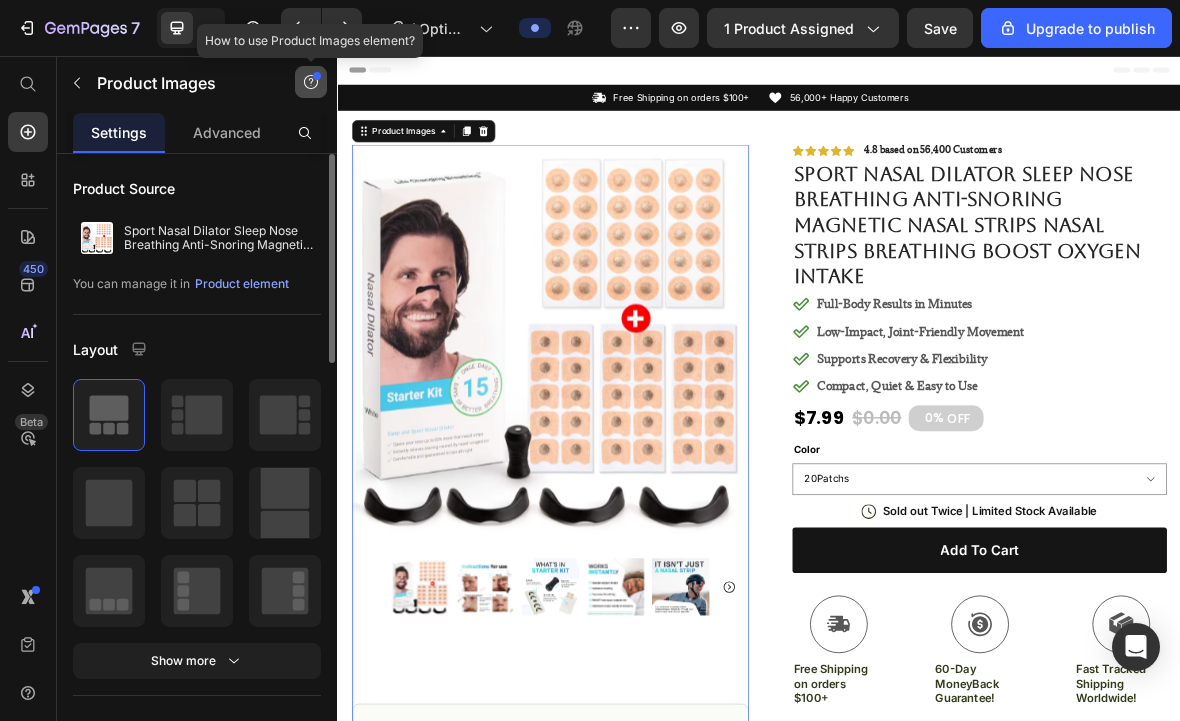 click 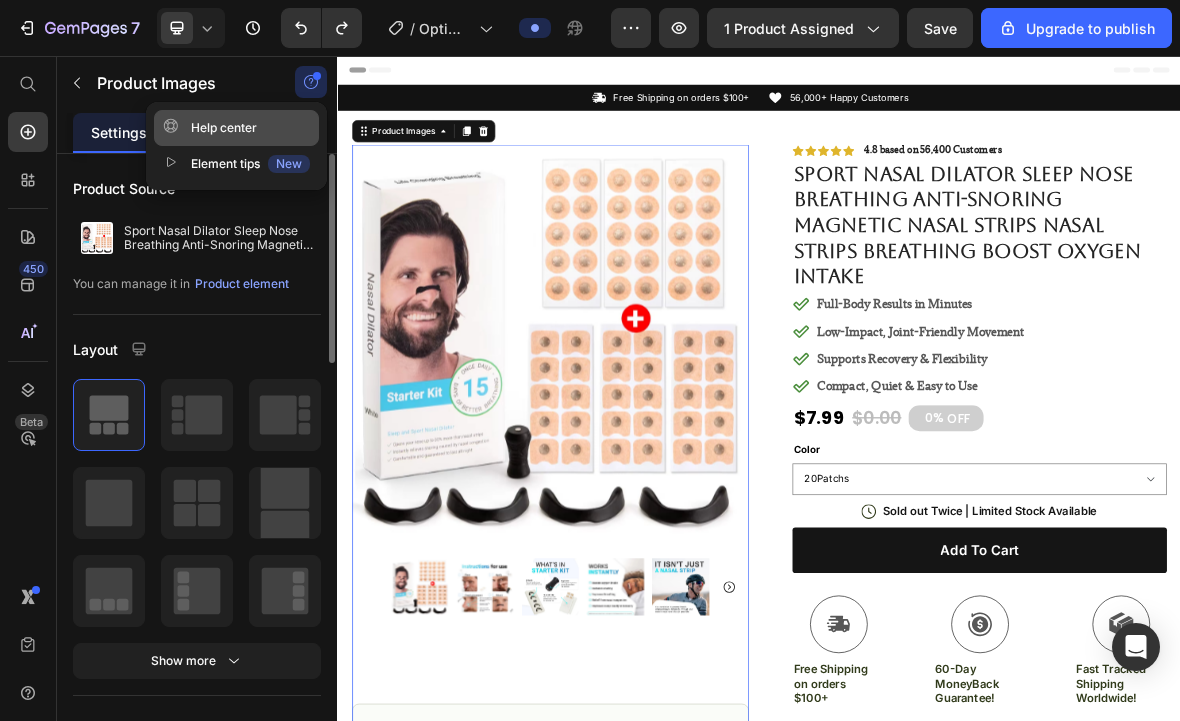 click on "Help center" at bounding box center (210, 128) 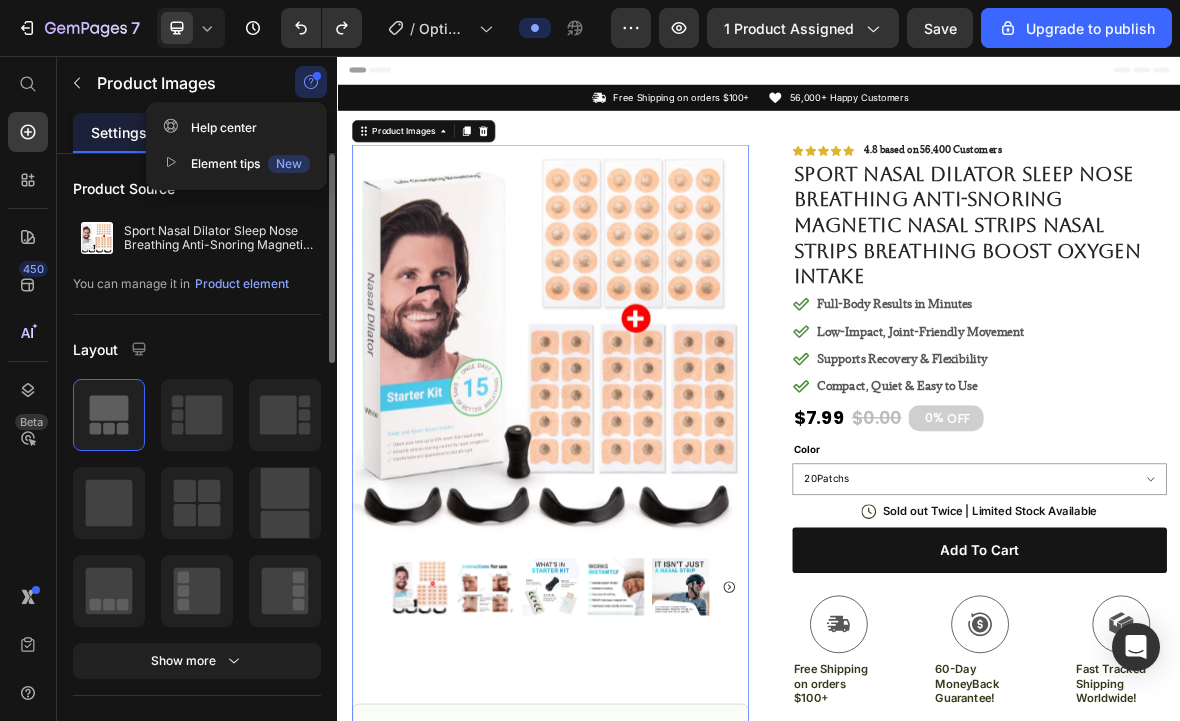 click on "Product Source" at bounding box center [197, 188] 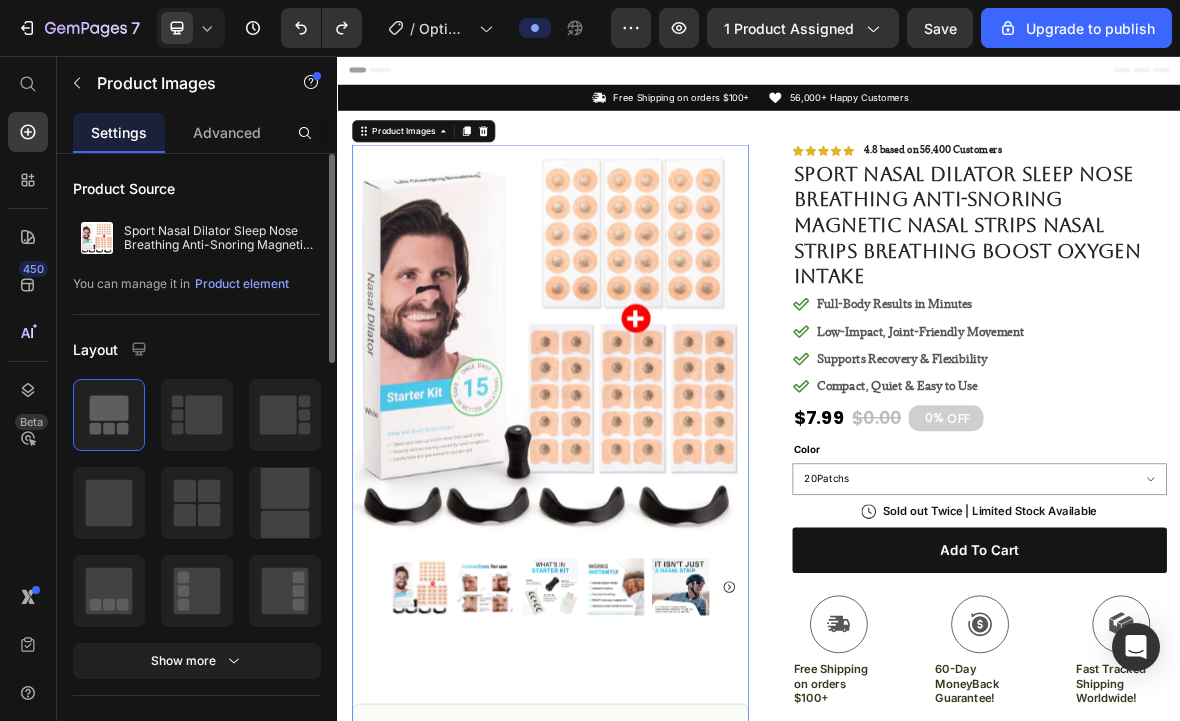 click on "Product Source" at bounding box center [124, 188] 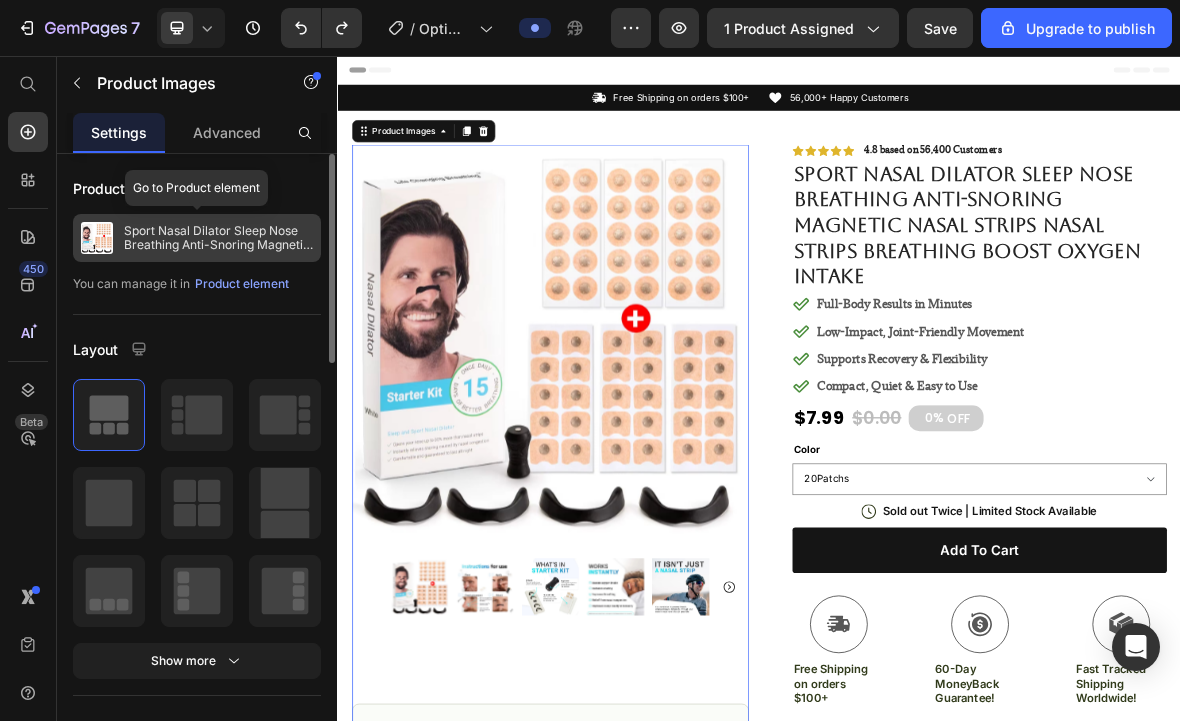click on "Sport Nasal Dilator Sleep Nose Breathing Anti-Snoring Magnetic Nasal Strips Nasal Strips Breathing Boost Oxygen Intake" at bounding box center [218, 238] 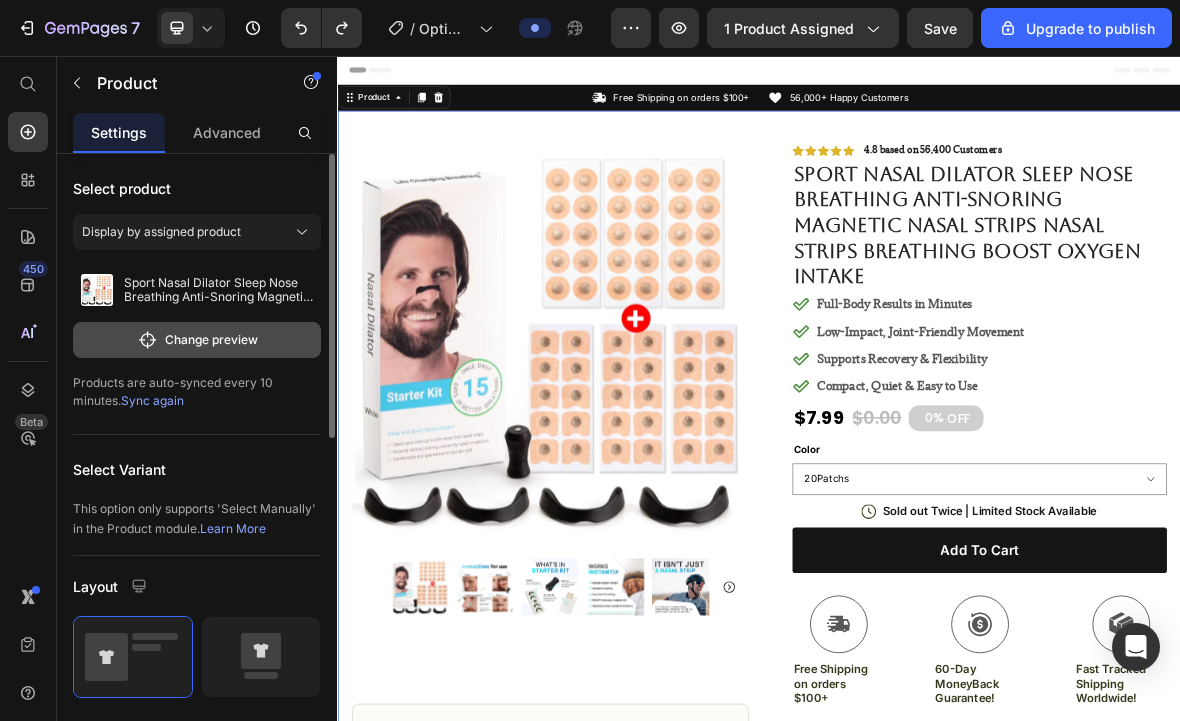 click on "Change preview" 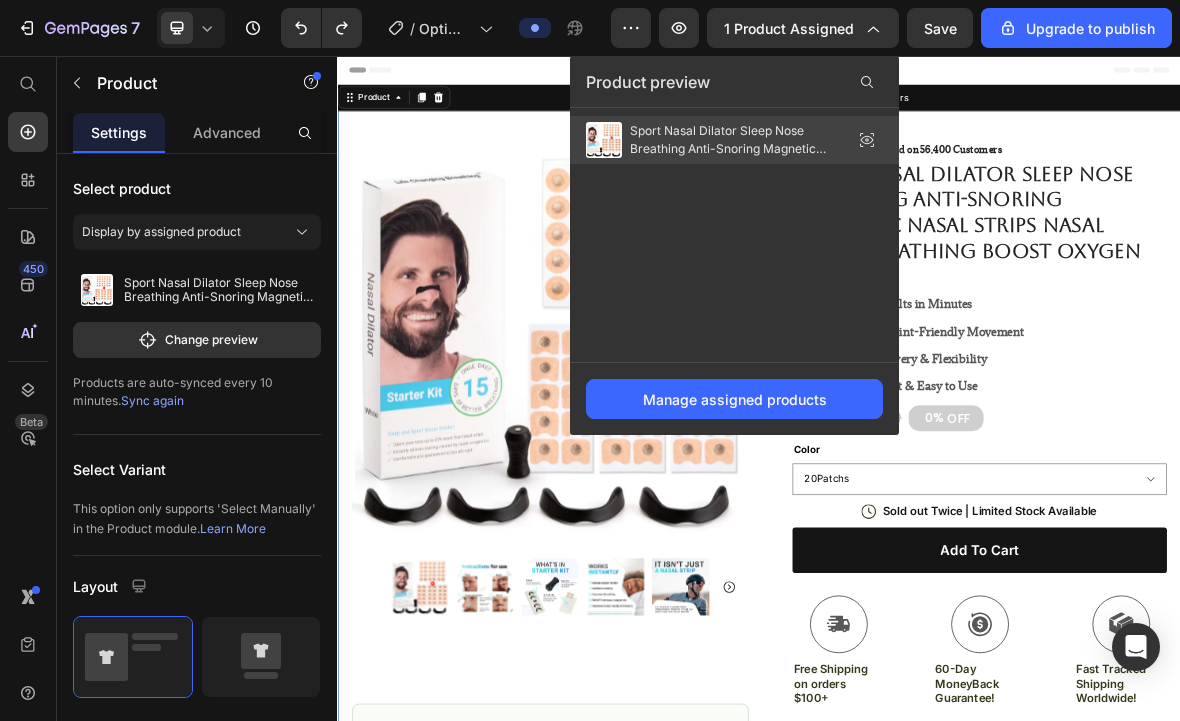 click 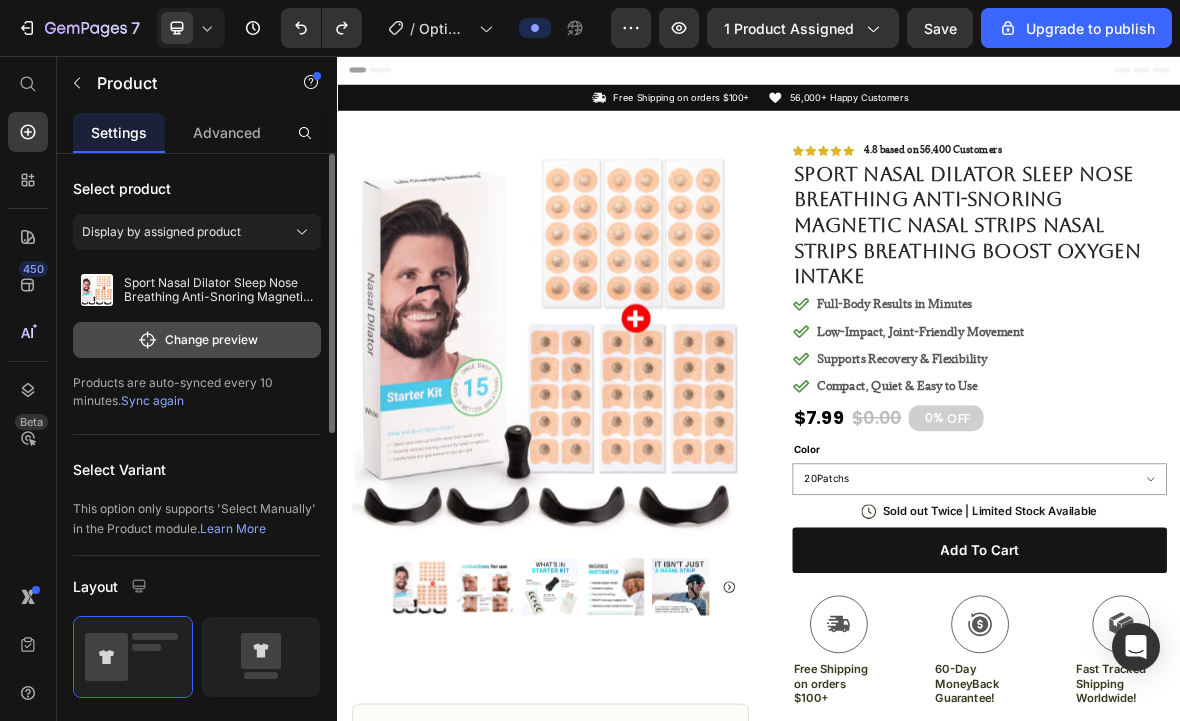 click on "Change preview" at bounding box center [197, 340] 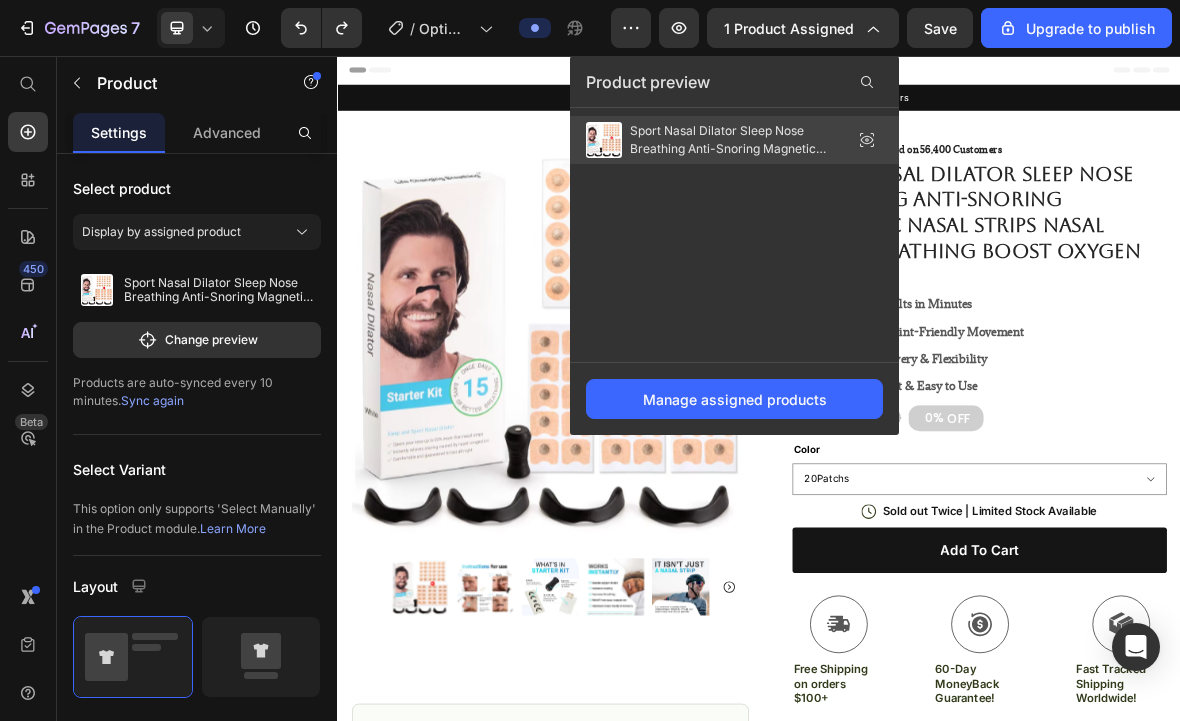 click on "Sport Nasal Dilator Sleep Nose Breathing Anti-Snoring Magnetic Nasal Strips Nasal Strips Breathing Boost Oxygen Intake" at bounding box center (730, 140) 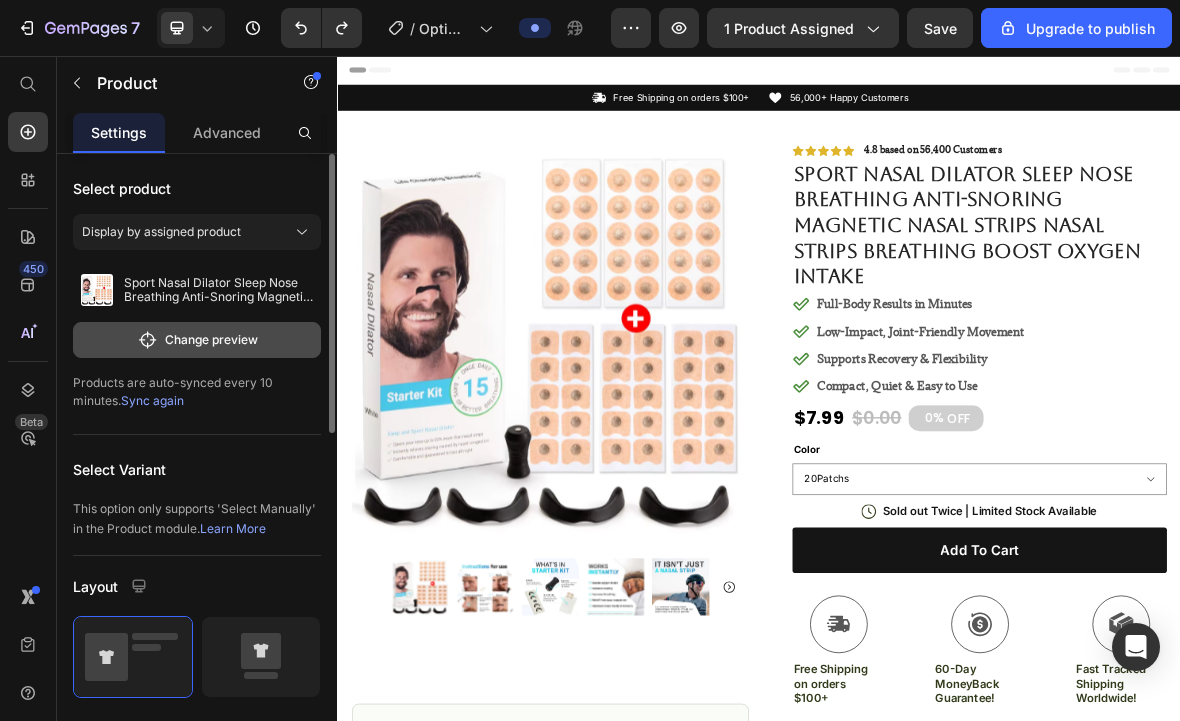 click on "Change preview" at bounding box center (197, 340) 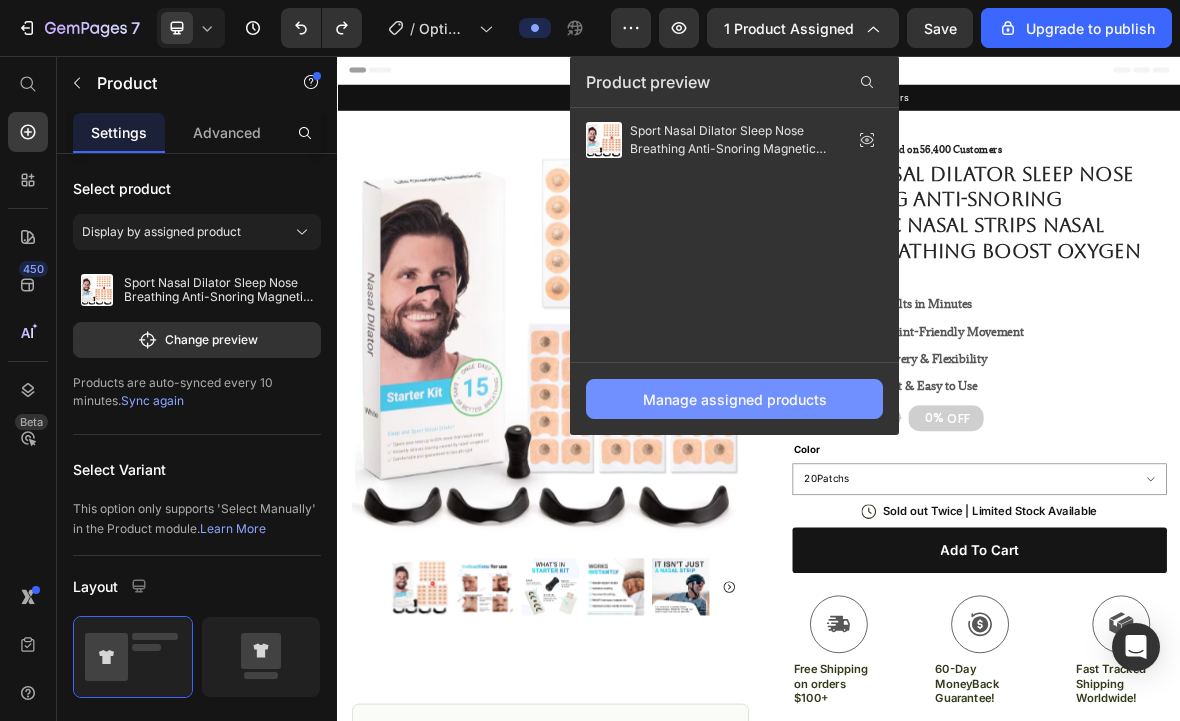 click on "Manage assigned products" at bounding box center [735, 399] 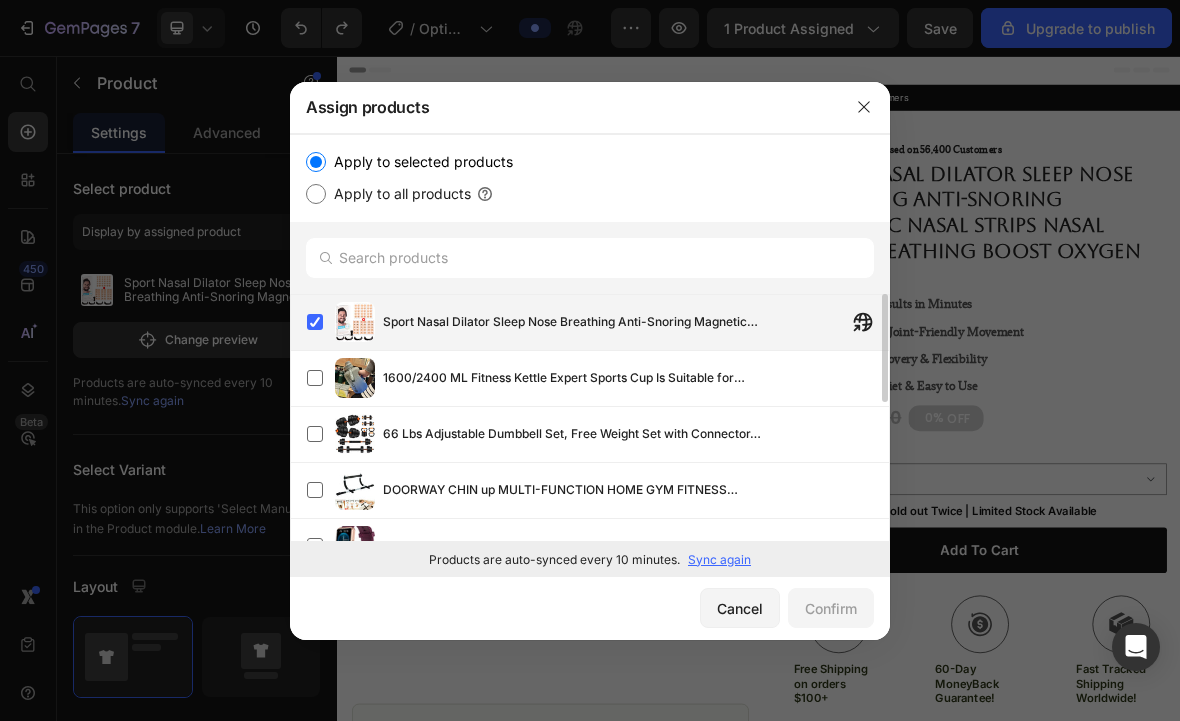 click on "Sport Nasal Dilator Sleep Nose Breathing Anti-Snoring Magnetic Nasal Strips Nasal Strips Breathing Boost Oxygen Intake" at bounding box center [636, 322] 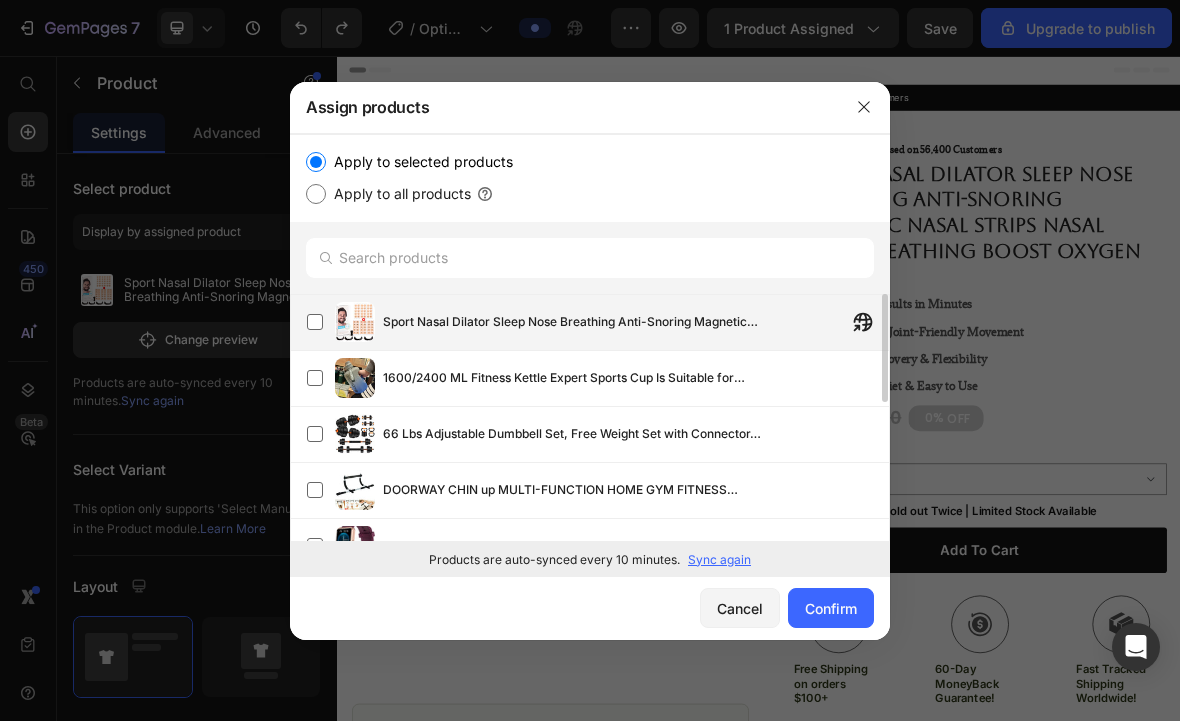 click on "Sport Nasal Dilator Sleep Nose Breathing Anti-Snoring Magnetic Nasal Strips Nasal Strips Breathing Boost Oxygen Intake" at bounding box center [573, 322] 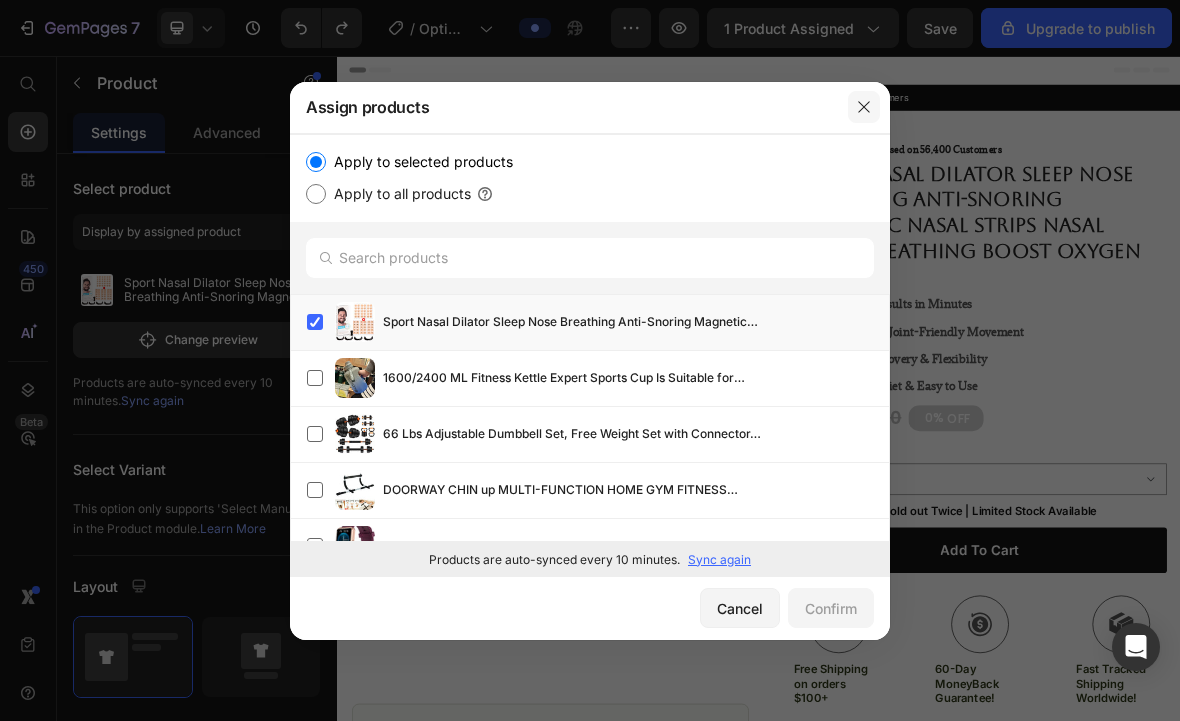 click 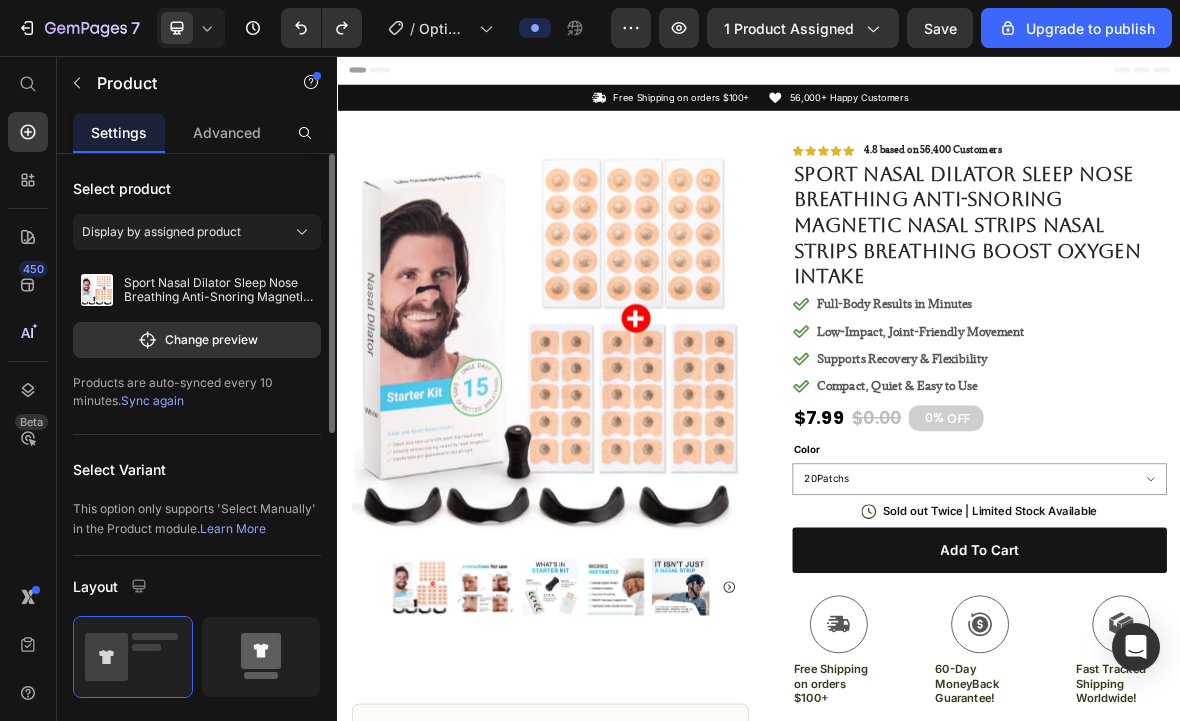 click 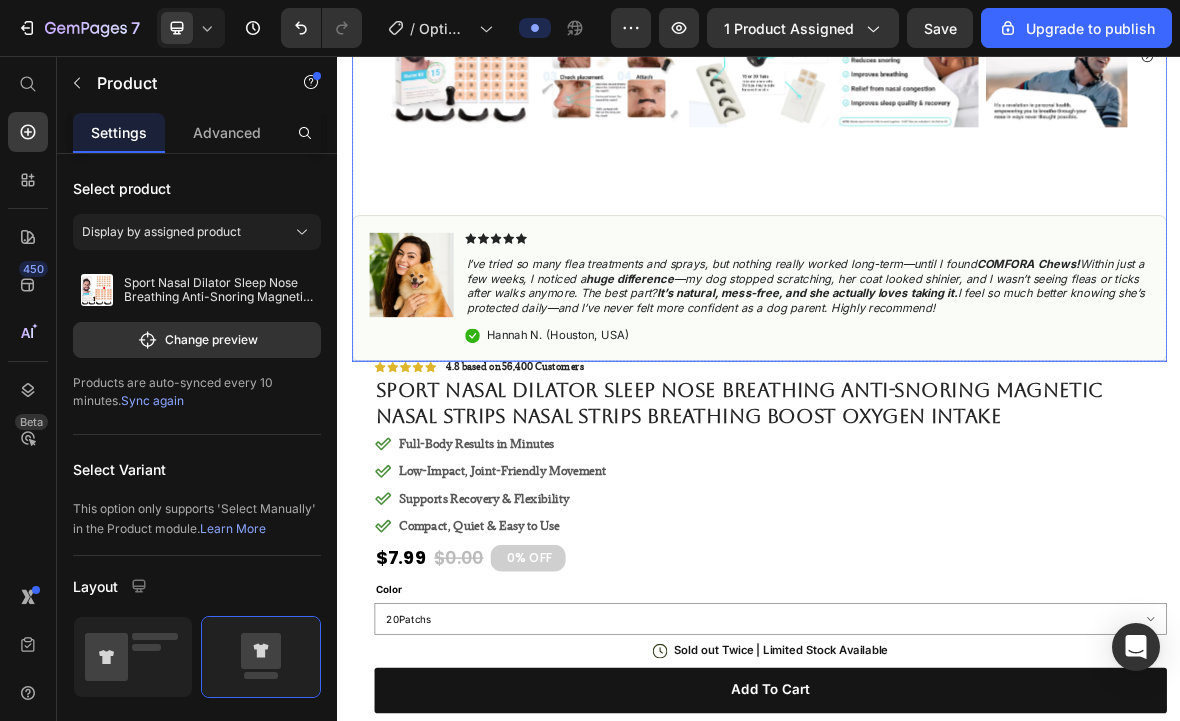 scroll, scrollTop: 1410, scrollLeft: 0, axis: vertical 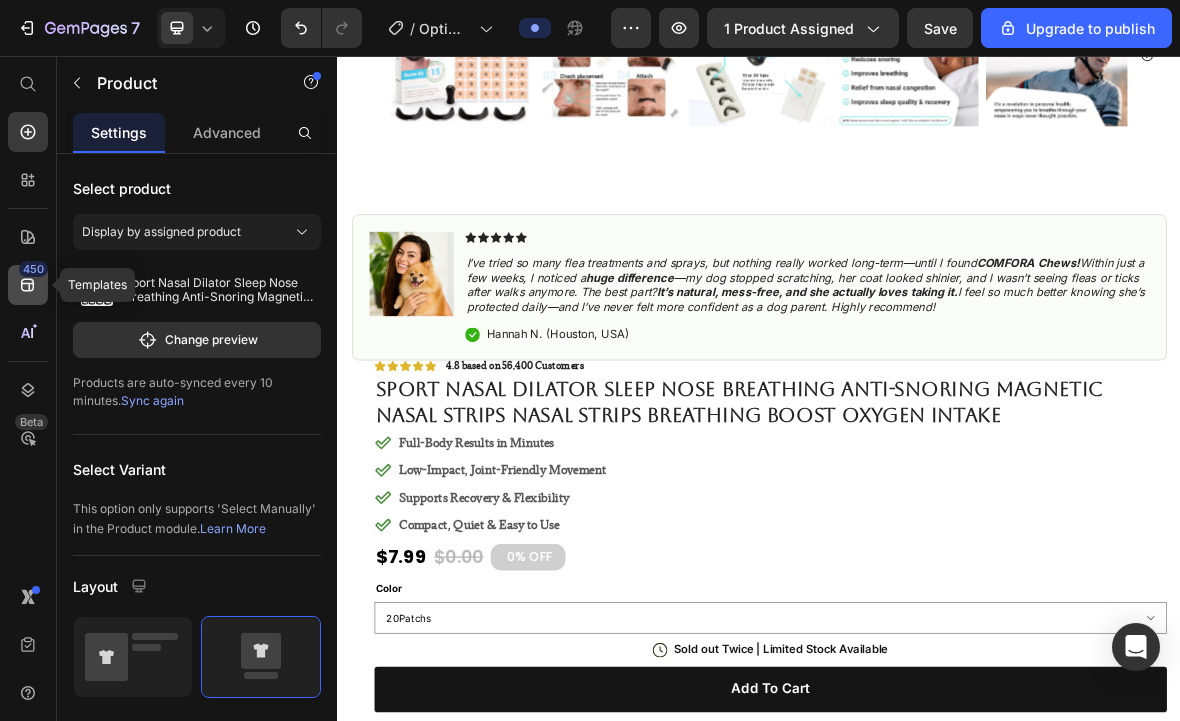 click 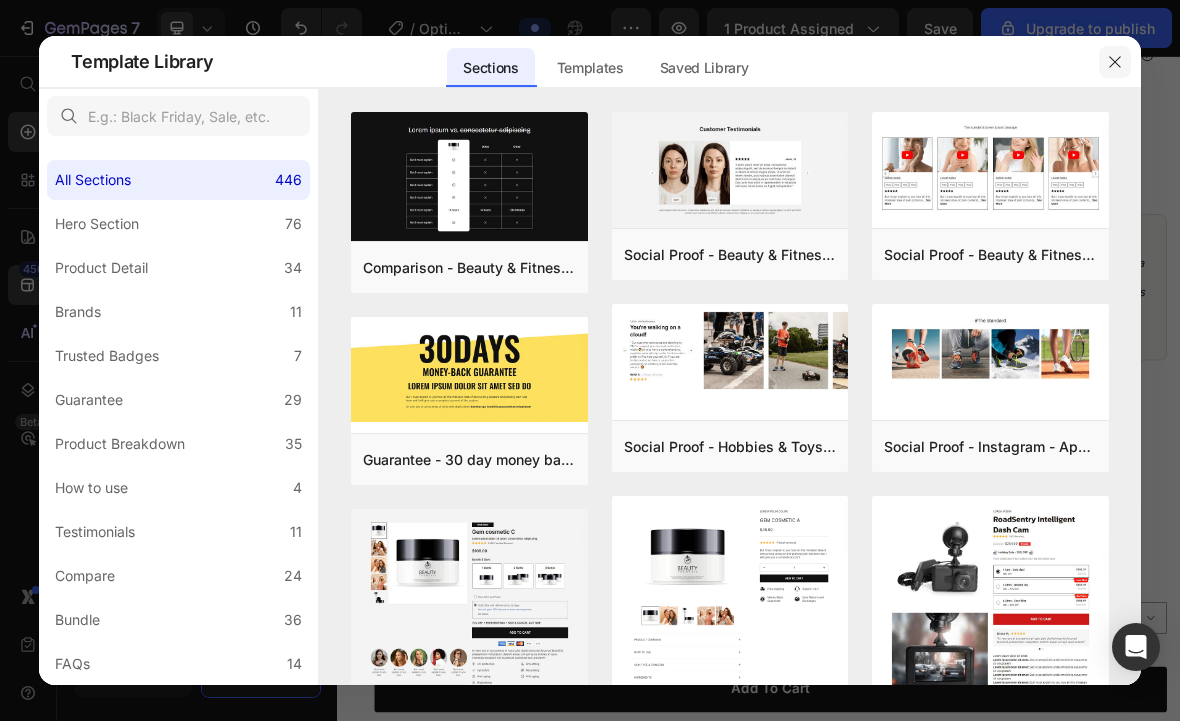 click at bounding box center [1115, 62] 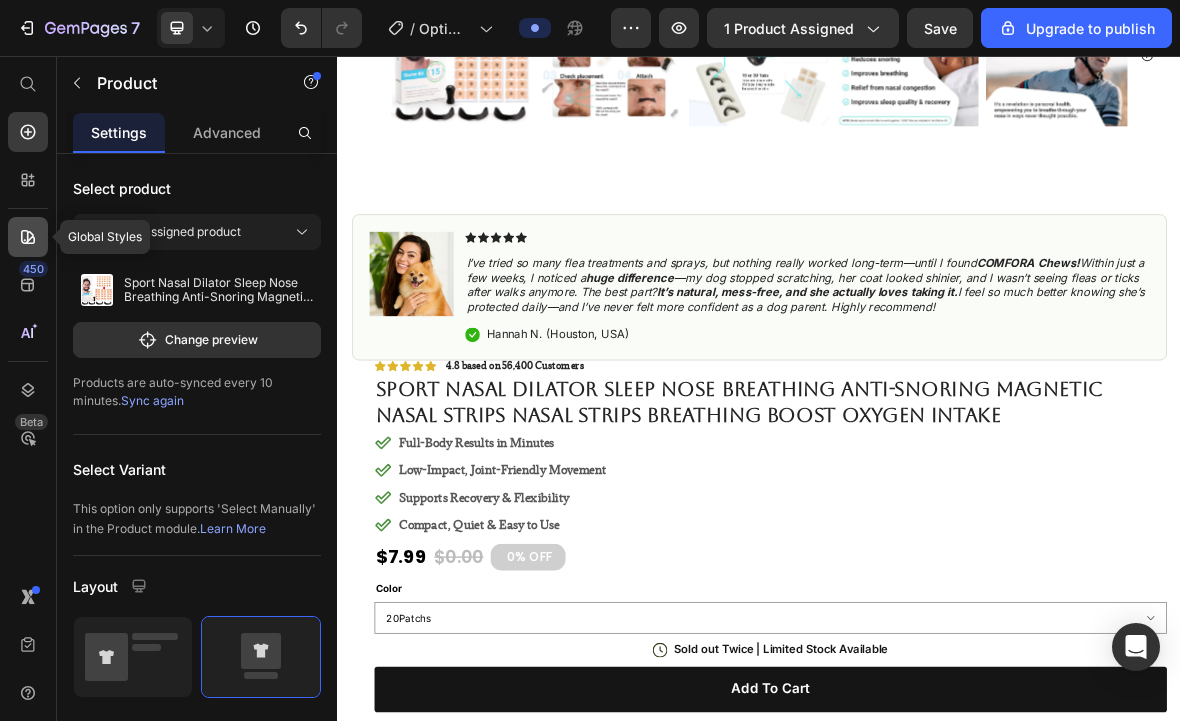 click 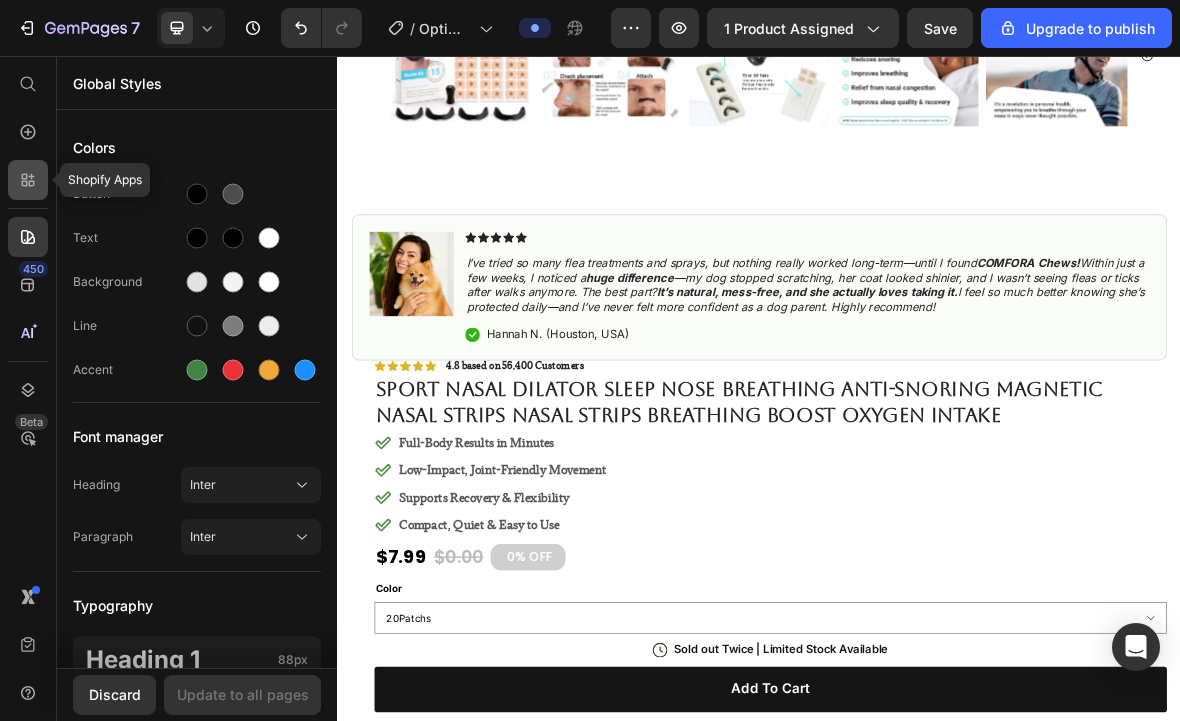 click 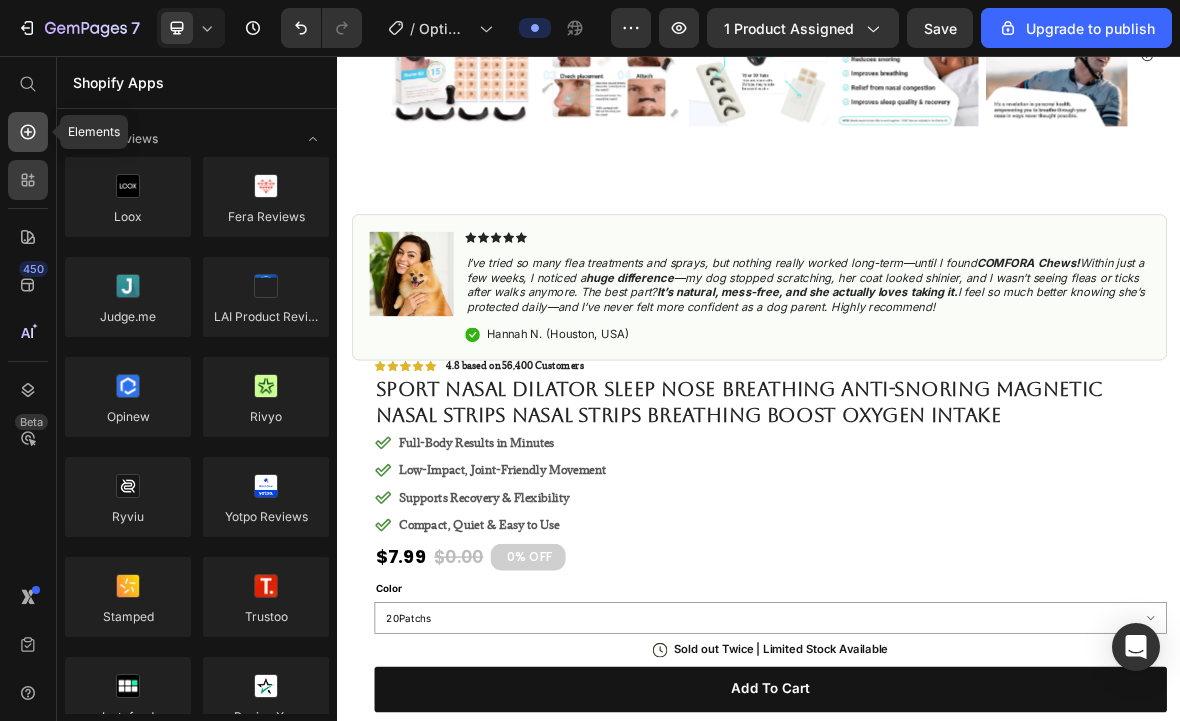 click 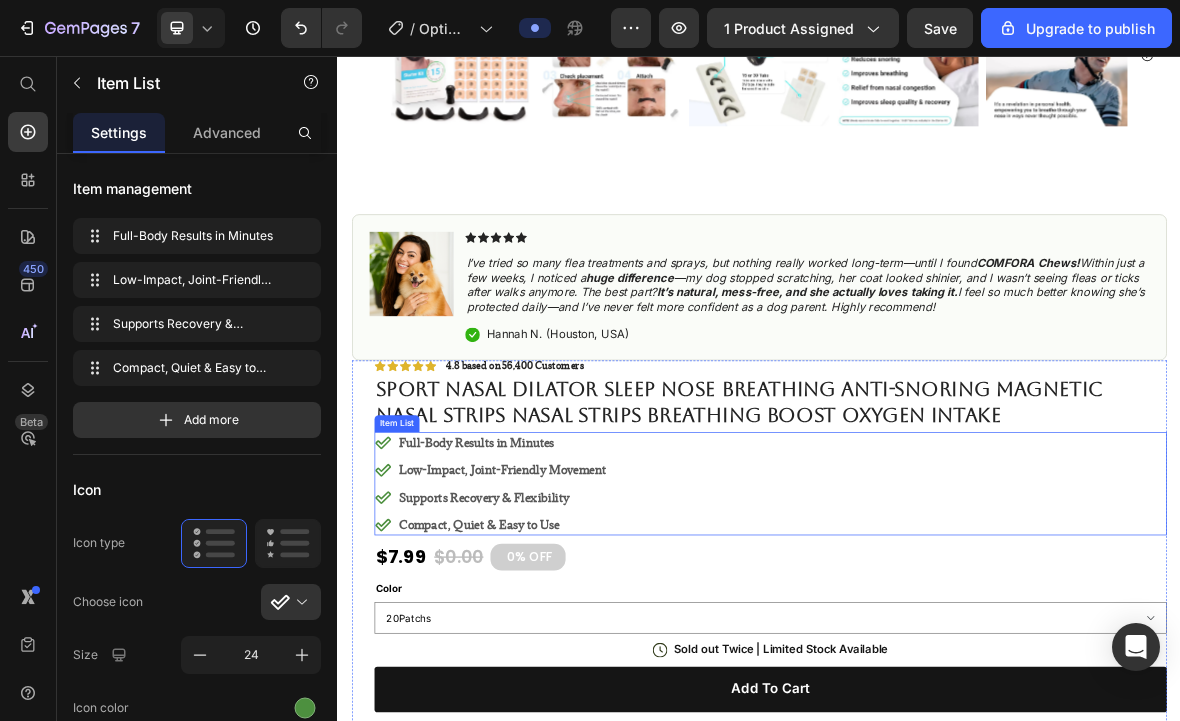 click on "Full-Body Results in Minutes" at bounding box center [571, 607] 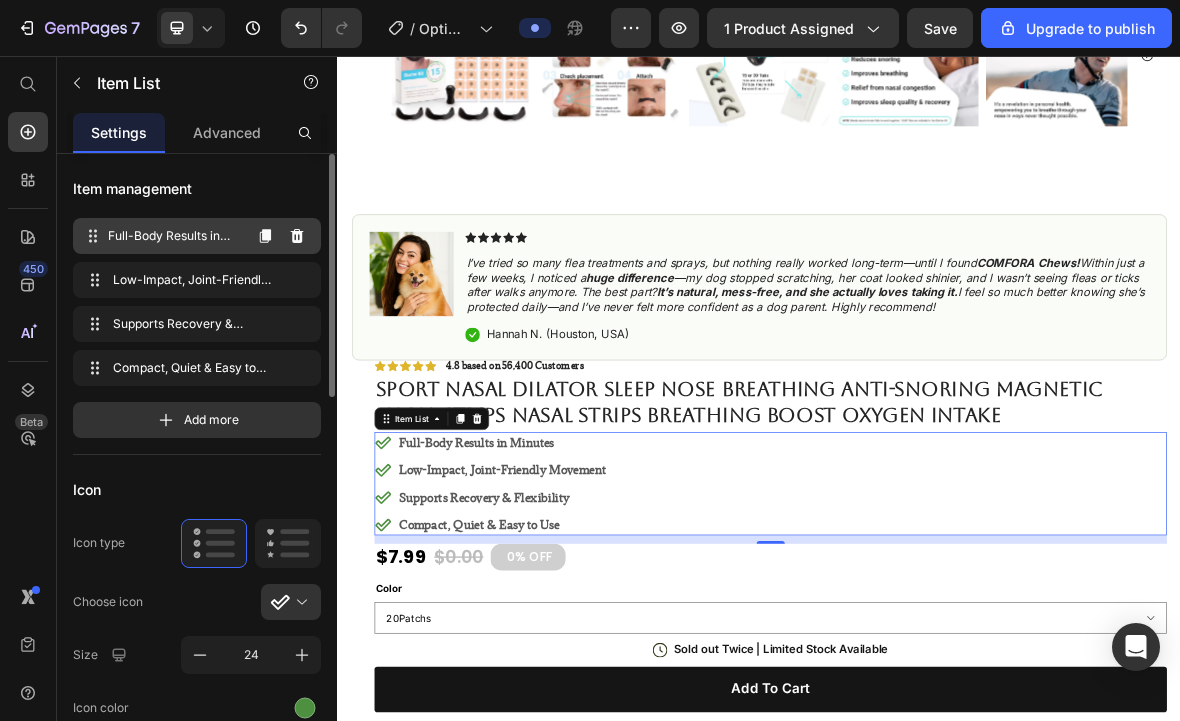click on "Full-Body Results in Minutes" at bounding box center (174, 236) 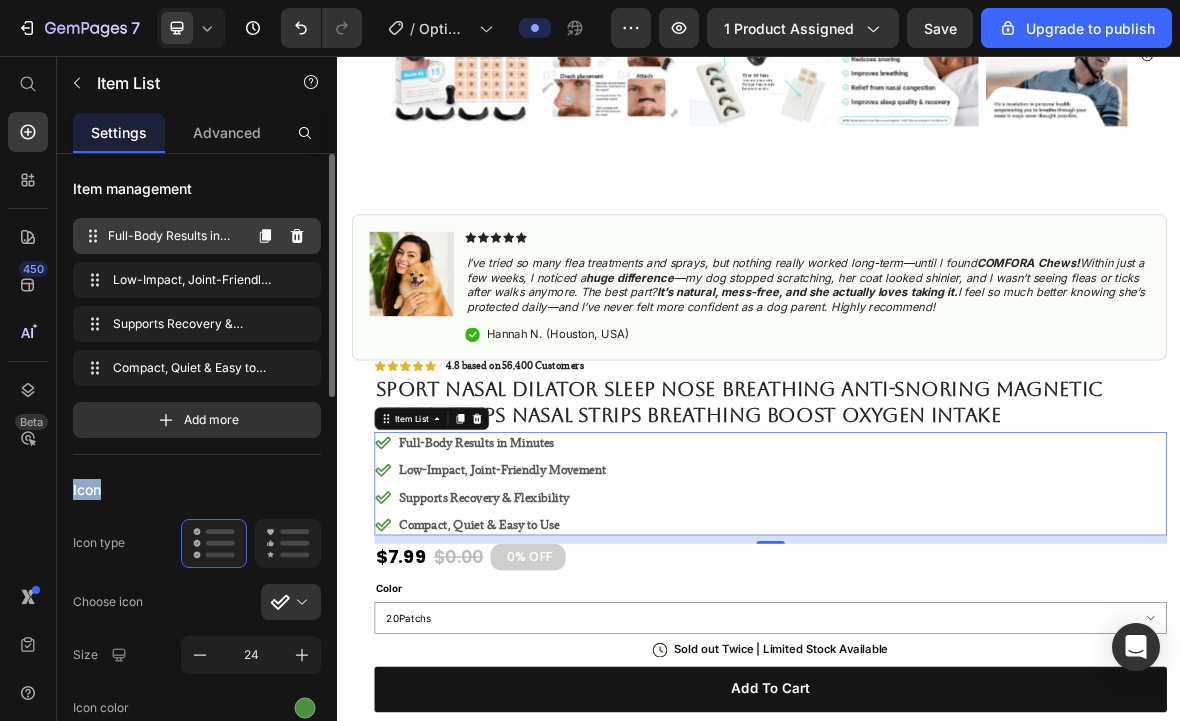 click on "Full-Body Results in Minutes" at bounding box center (174, 236) 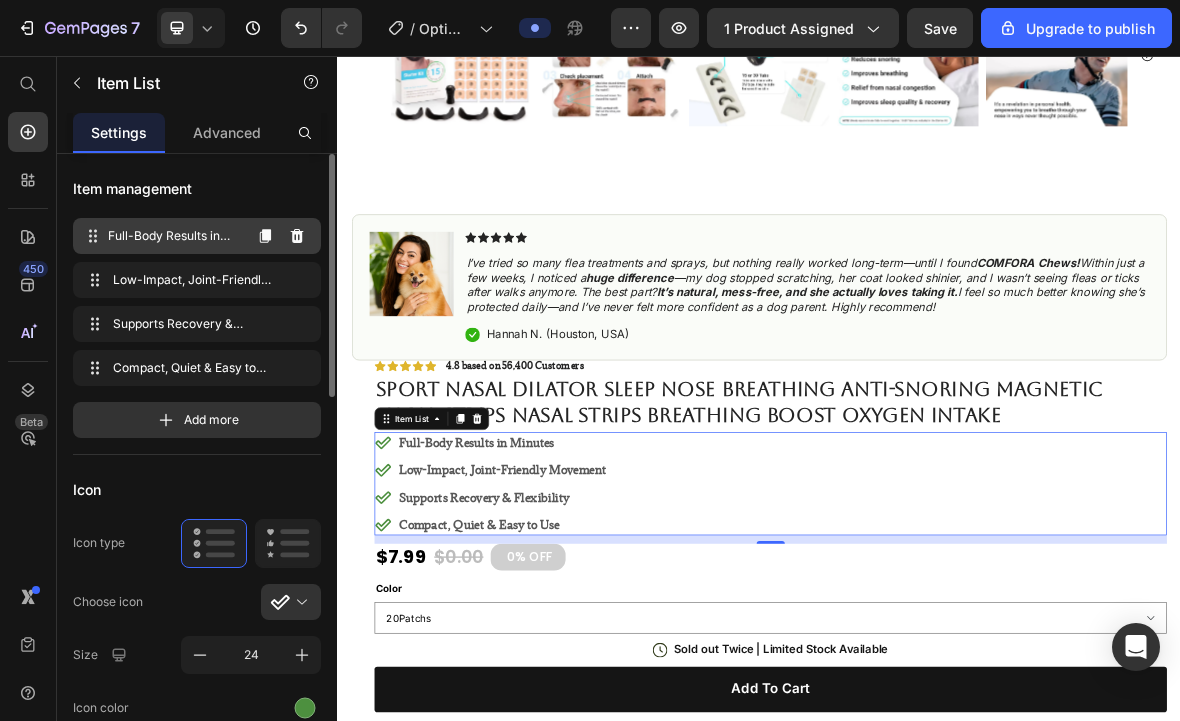 click on "Full-Body Results in Minutes" at bounding box center (174, 236) 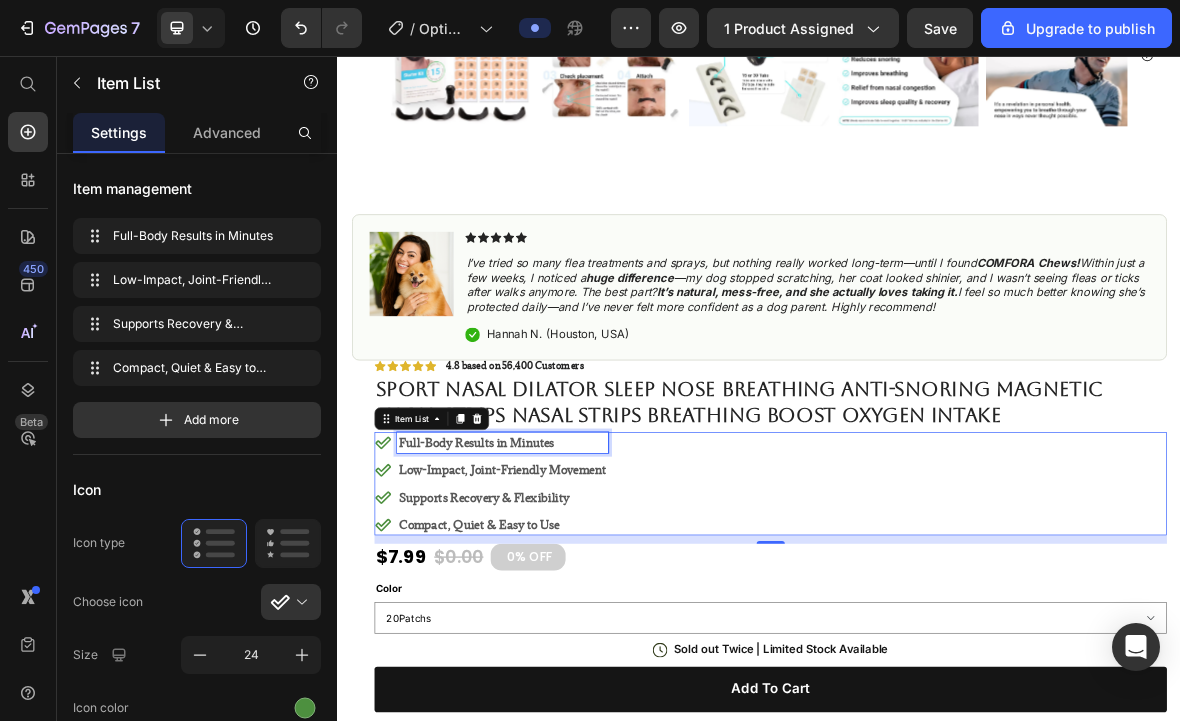 click on "Full-Body Results in Minutes" at bounding box center (571, 607) 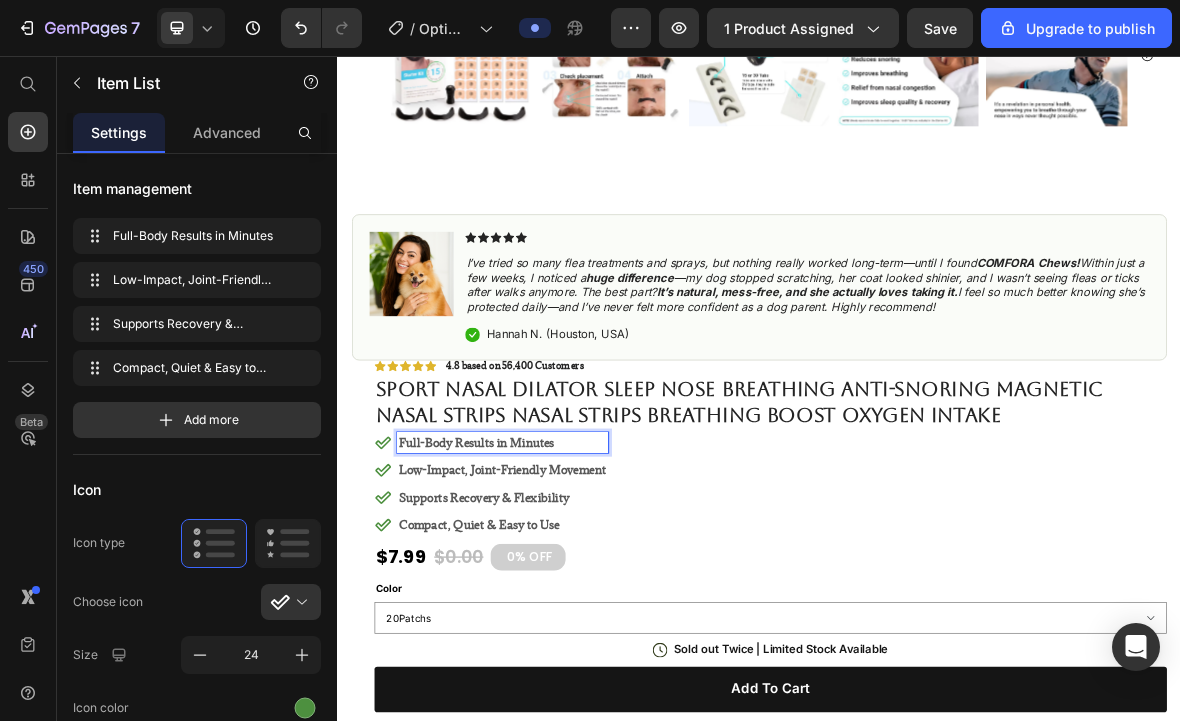 click on "Full-Body Results in Minutes" at bounding box center [571, 607] 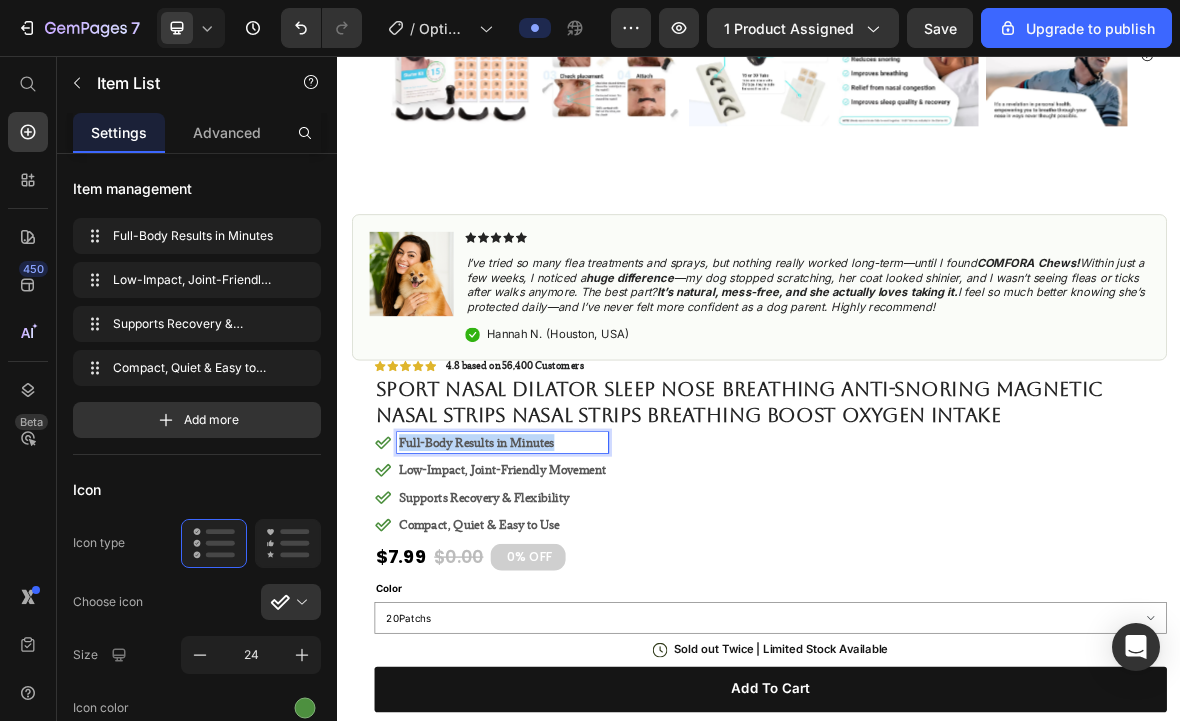drag, startPoint x: 667, startPoint y: 605, endPoint x: 400, endPoint y: 610, distance: 267.0468 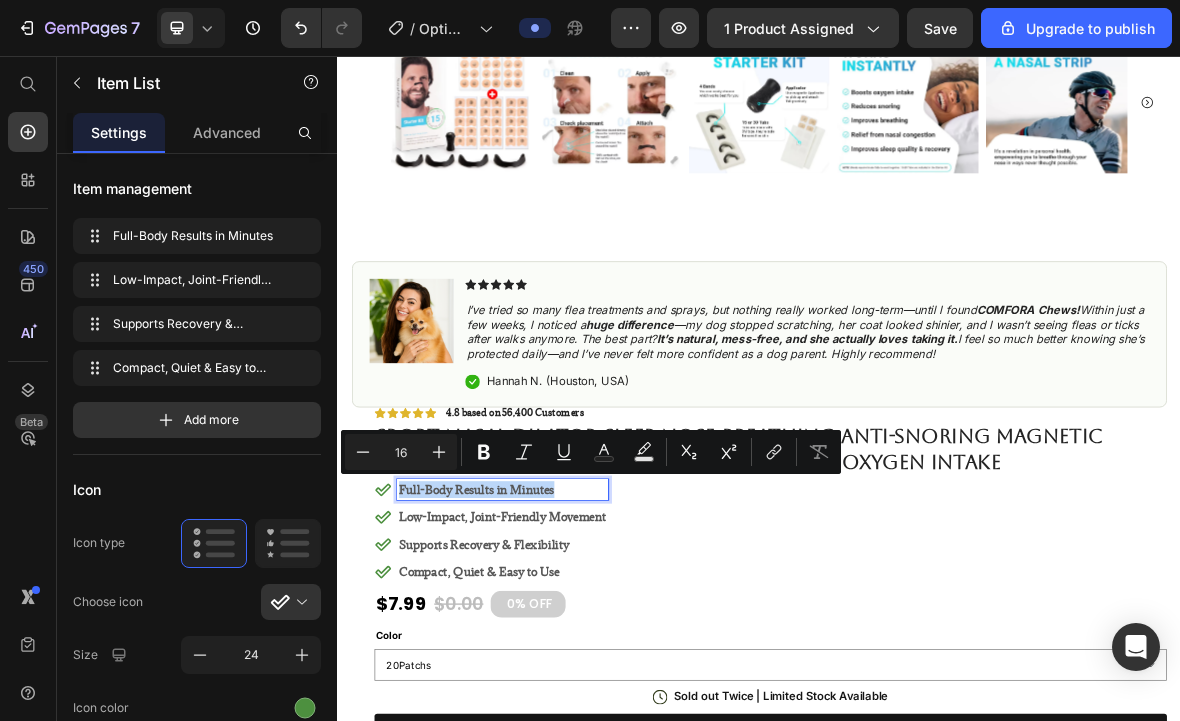 scroll, scrollTop: 1341, scrollLeft: 0, axis: vertical 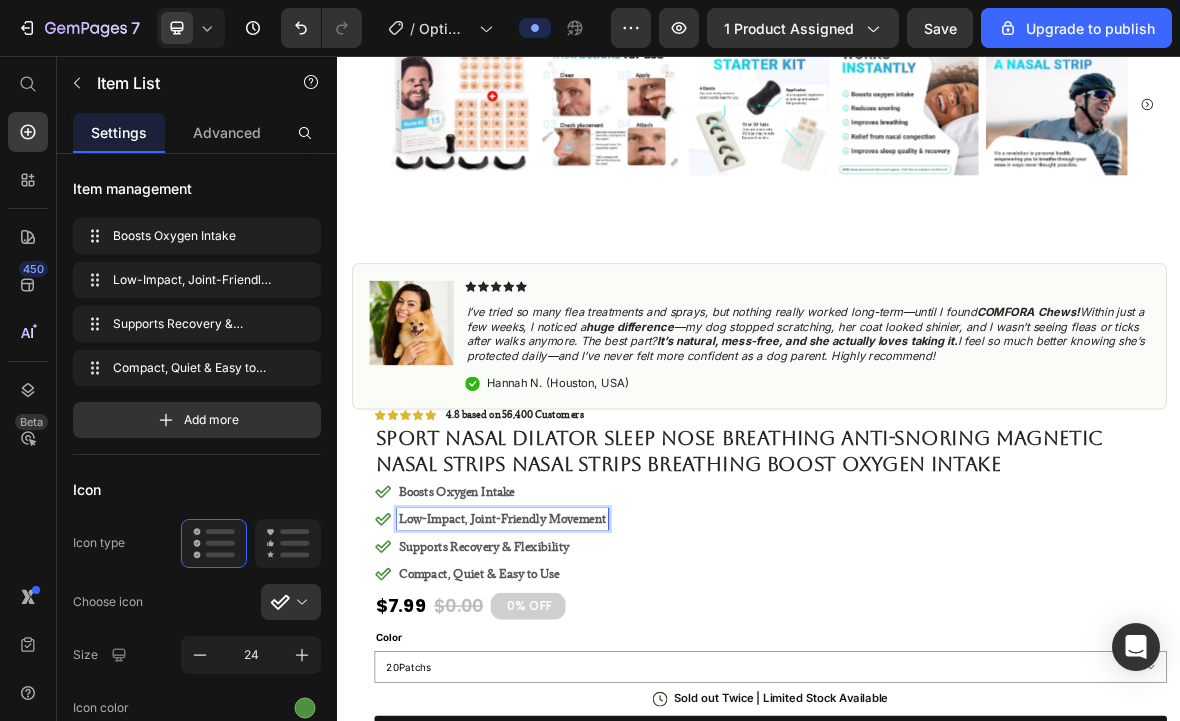 click on "Low-Impact, Joint-Friendly Movement" at bounding box center (571, 715) 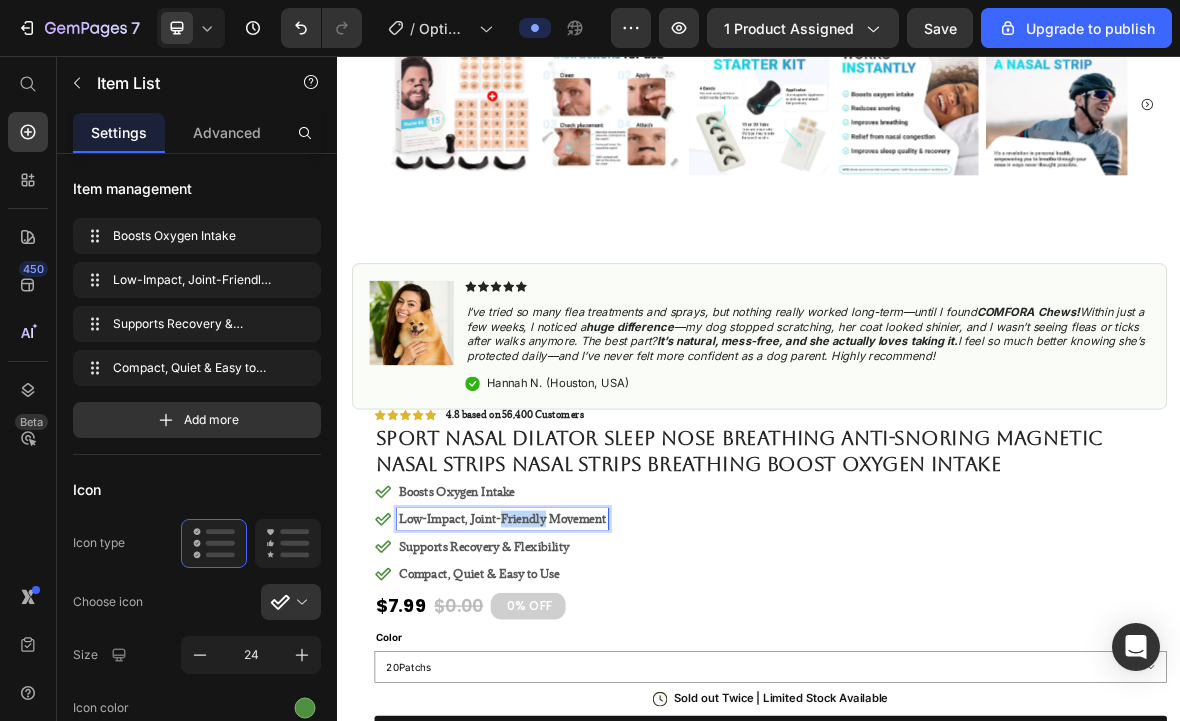 click on "Low-Impact, Joint-Friendly Movement" at bounding box center [571, 715] 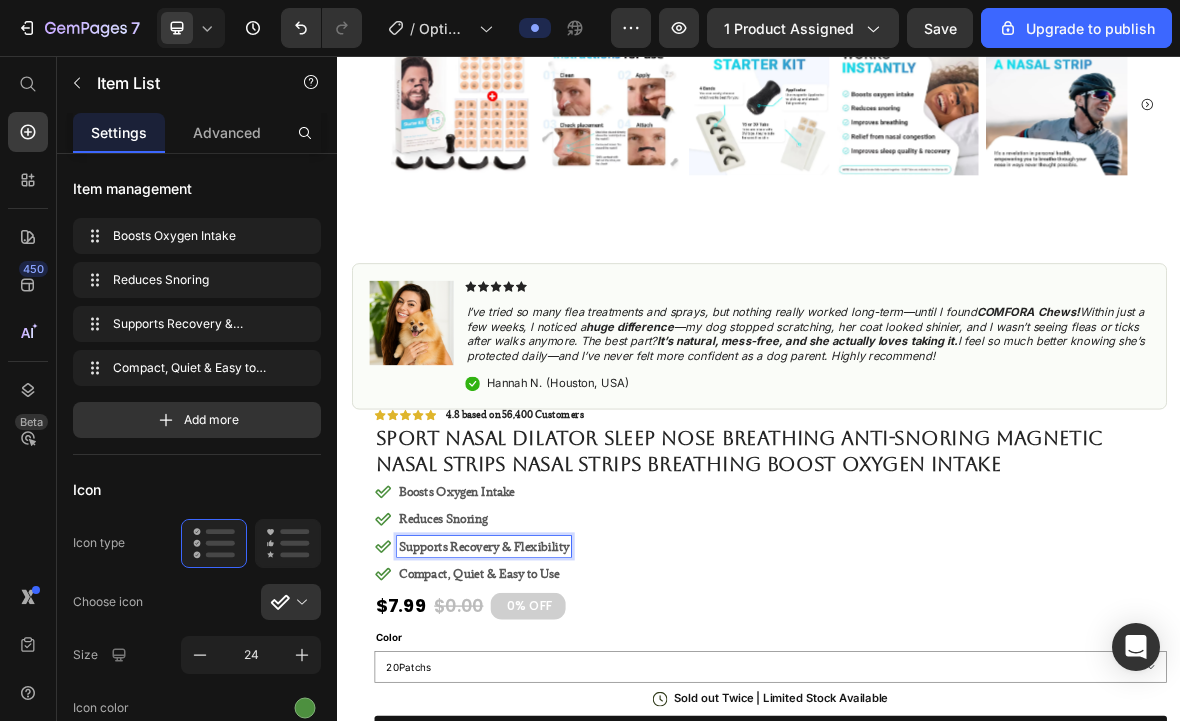 click on "Supports Recovery & Flexibility" at bounding box center (545, 754) 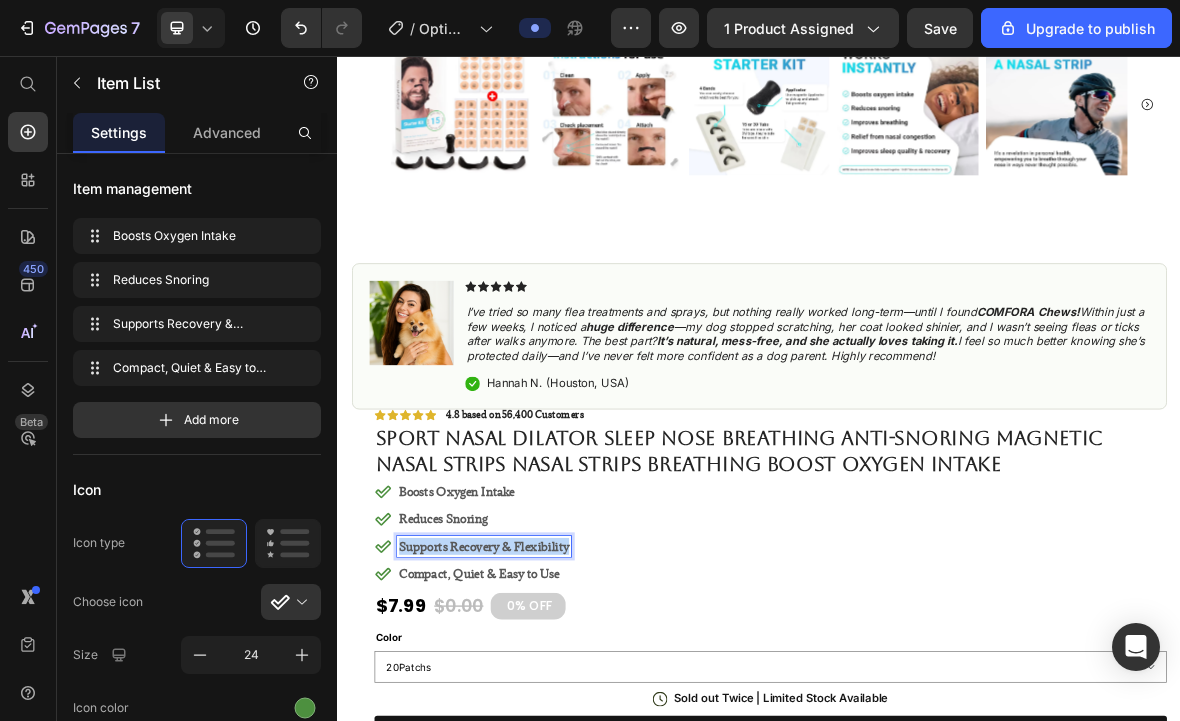 click on "Supports Recovery & Flexibility" at bounding box center (545, 754) 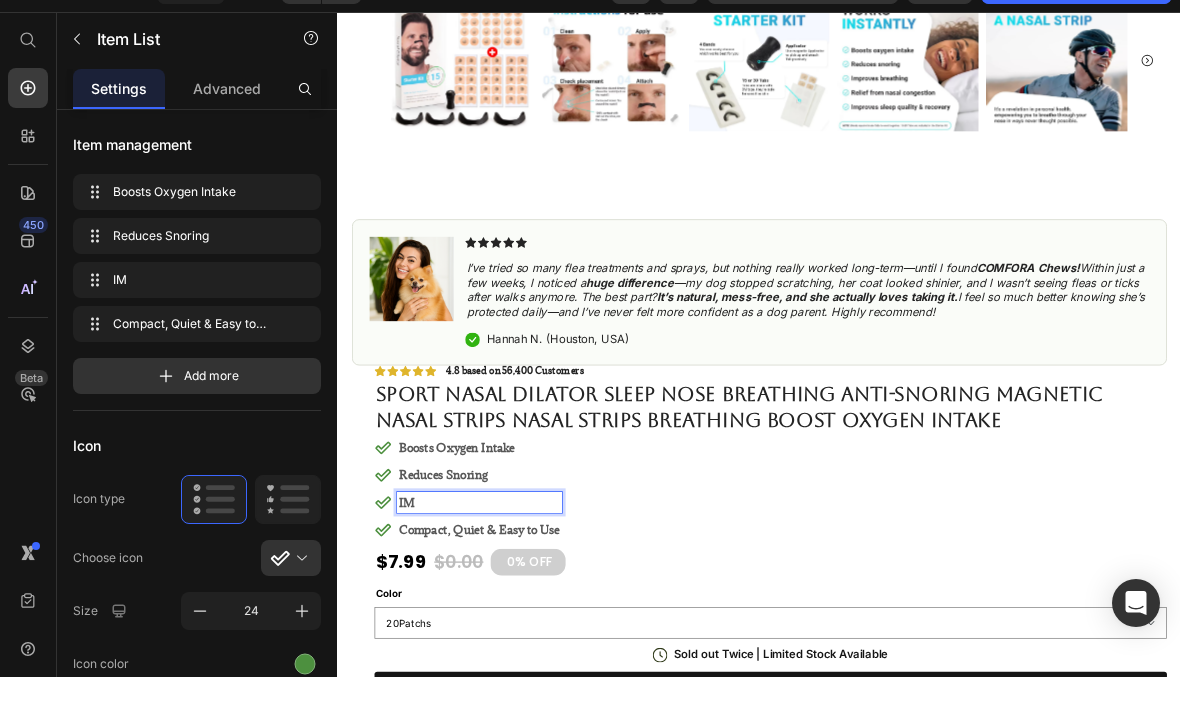 scroll, scrollTop: 91, scrollLeft: 0, axis: vertical 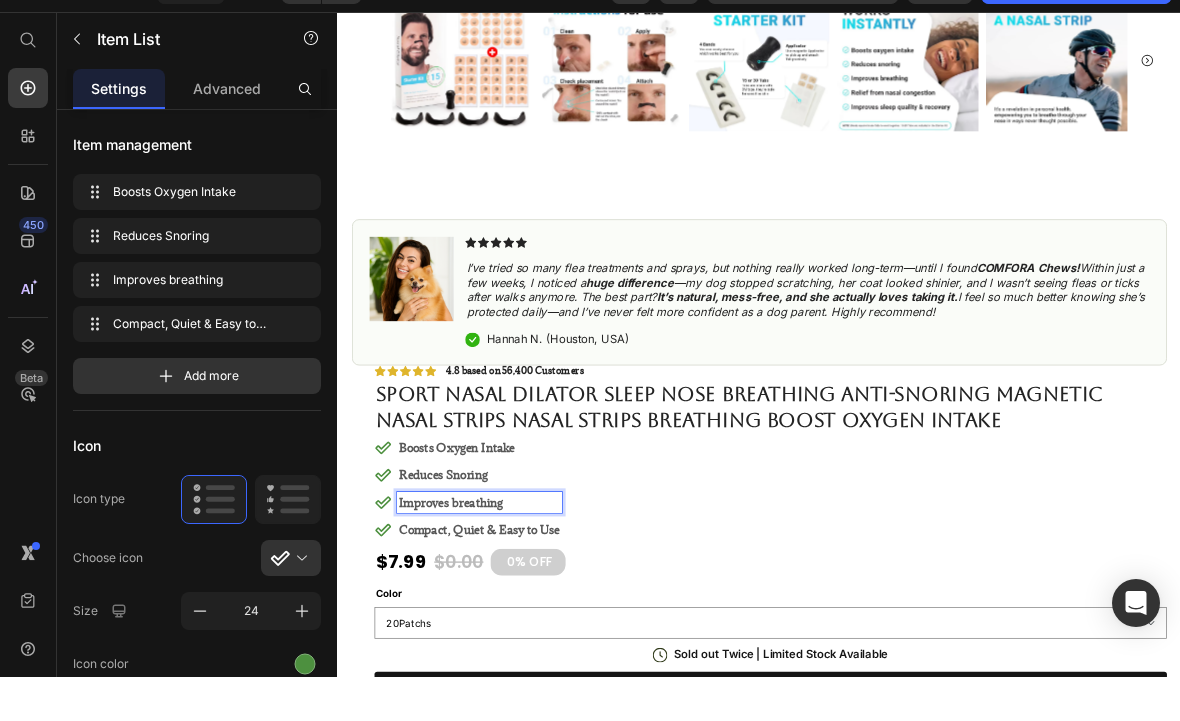 click on "Improves breathing" at bounding box center [498, 710] 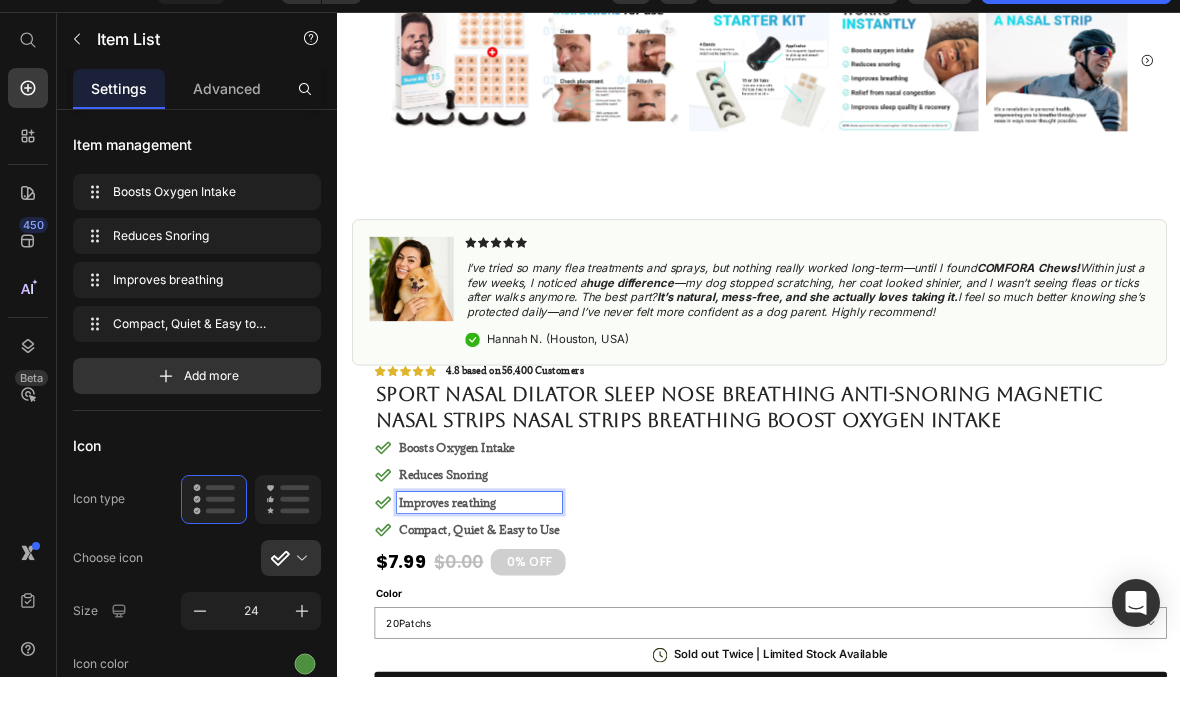 scroll, scrollTop: 104, scrollLeft: 0, axis: vertical 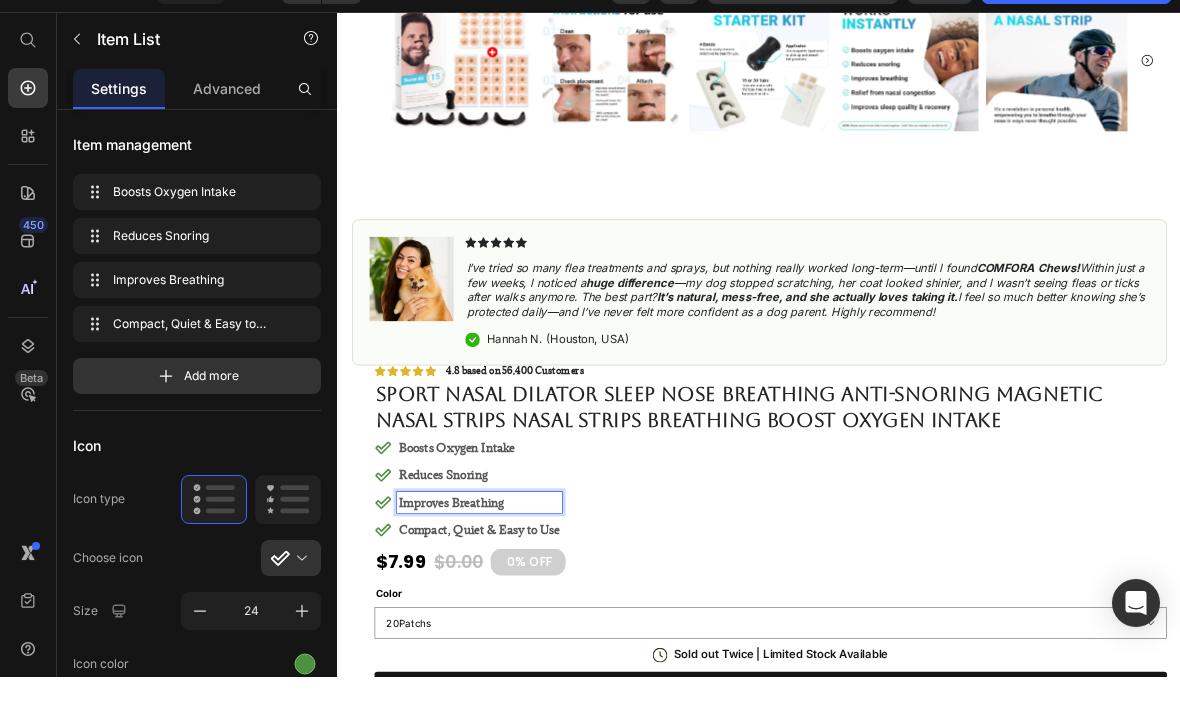 click on "Compact, Quiet & Easy to Use" at bounding box center (538, 749) 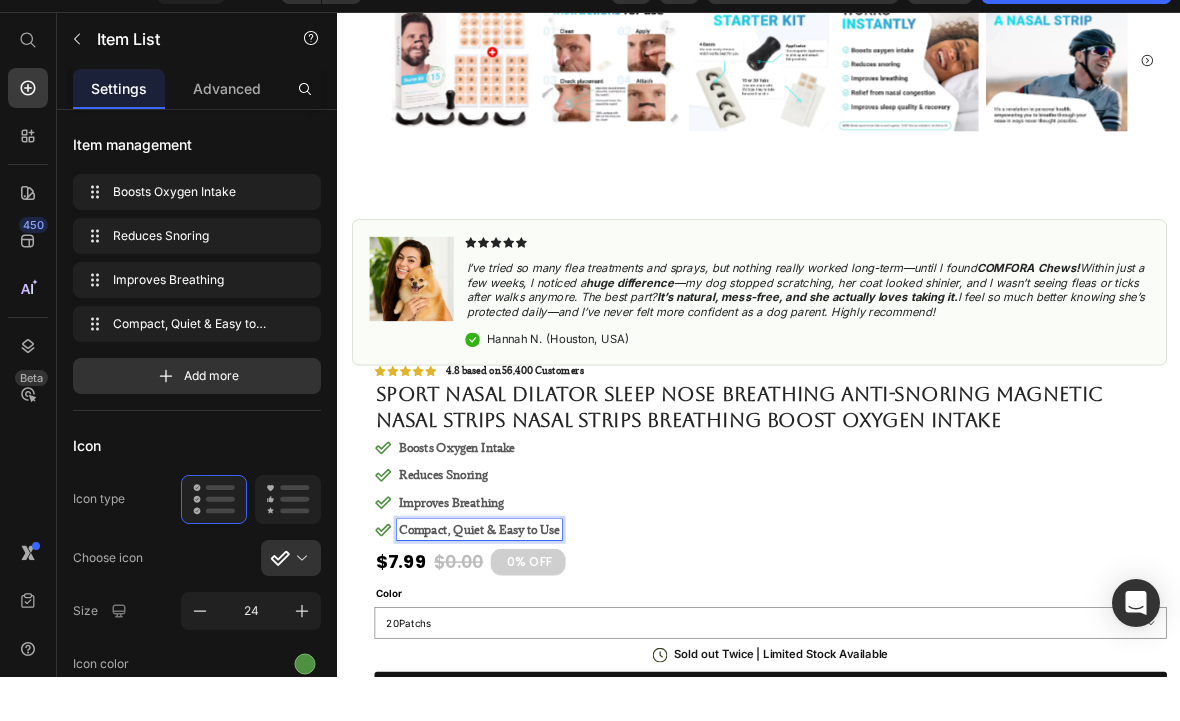 click on "Compact, Quiet & Easy to Use" at bounding box center [538, 749] 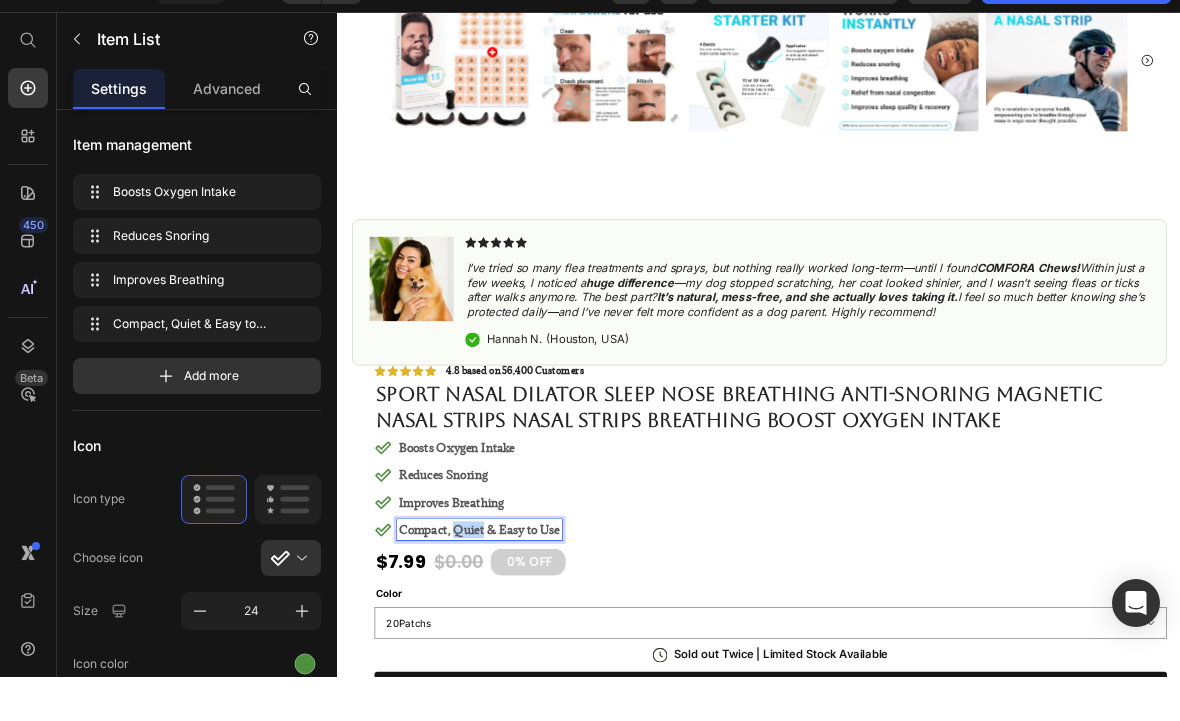 click on "Compact, Quiet & Easy to Use" at bounding box center [538, 749] 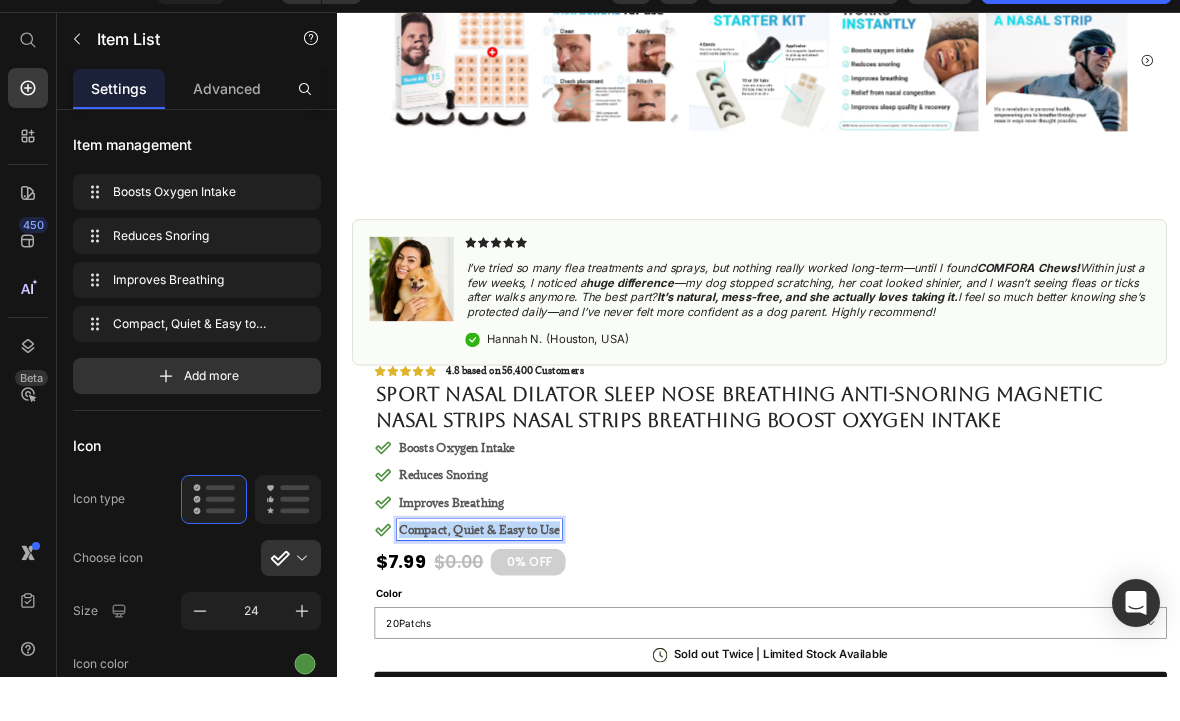 click on "Compact, Quiet & Easy to Use" at bounding box center (538, 749) 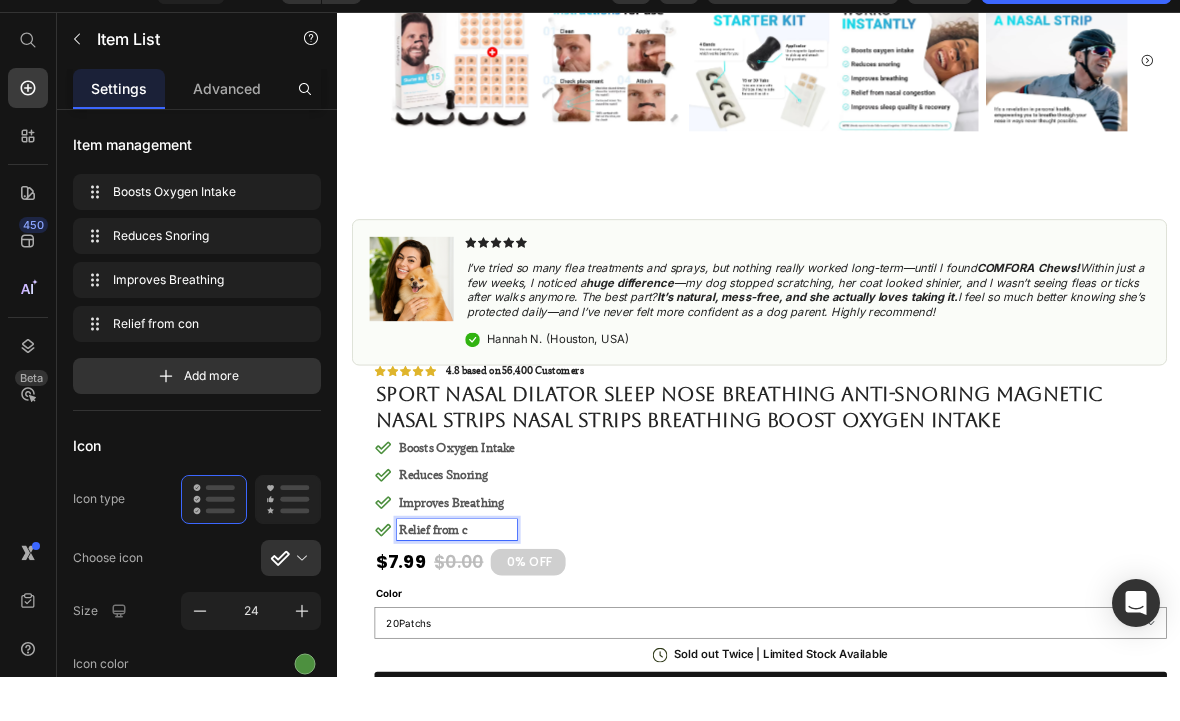 scroll, scrollTop: 468, scrollLeft: 0, axis: vertical 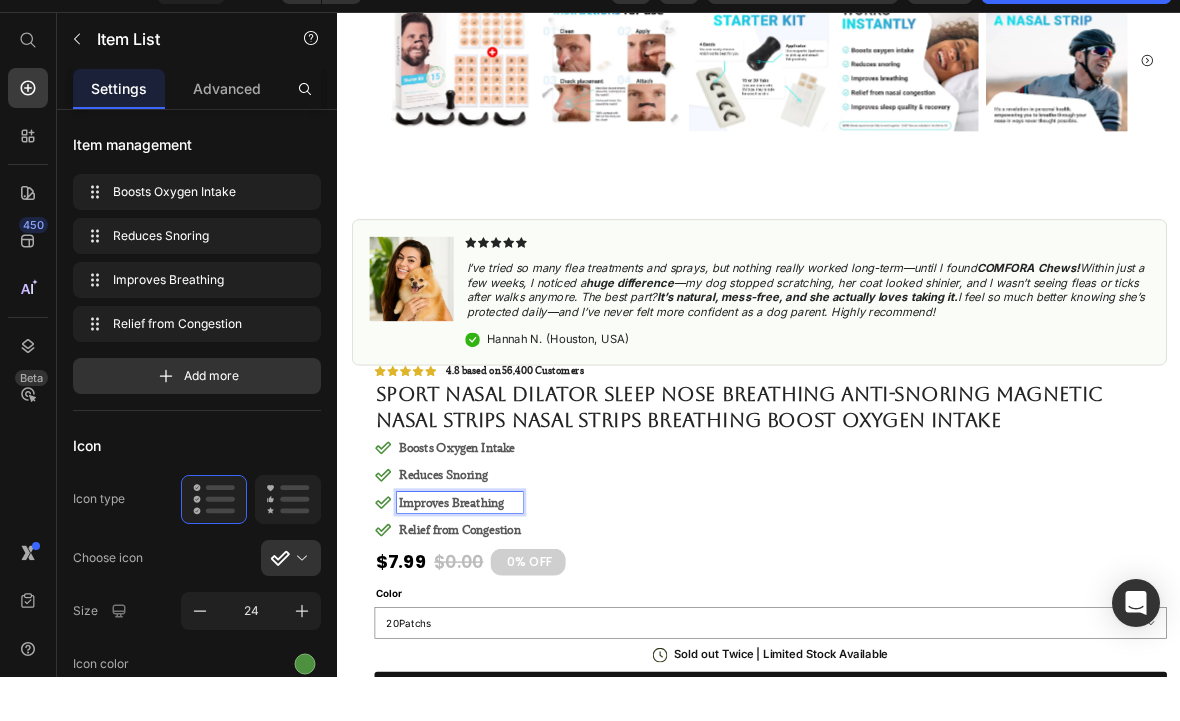 click on "Improves Breathing" at bounding box center [498, 710] 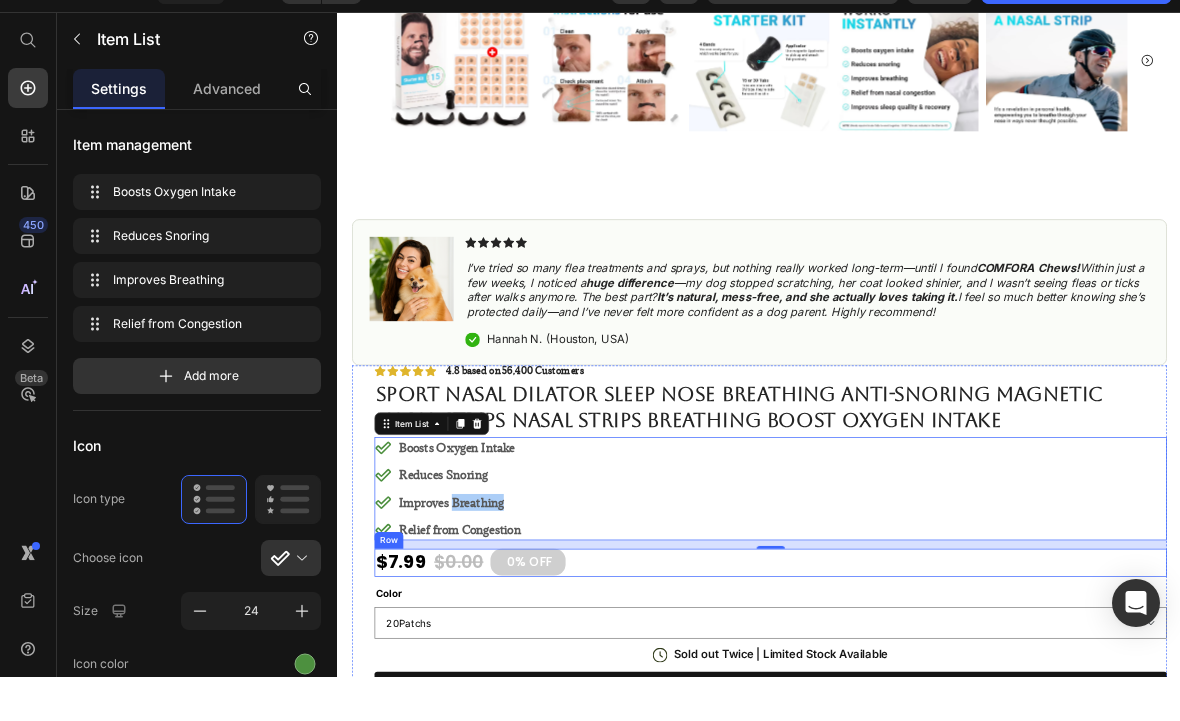 scroll, scrollTop: 512, scrollLeft: 0, axis: vertical 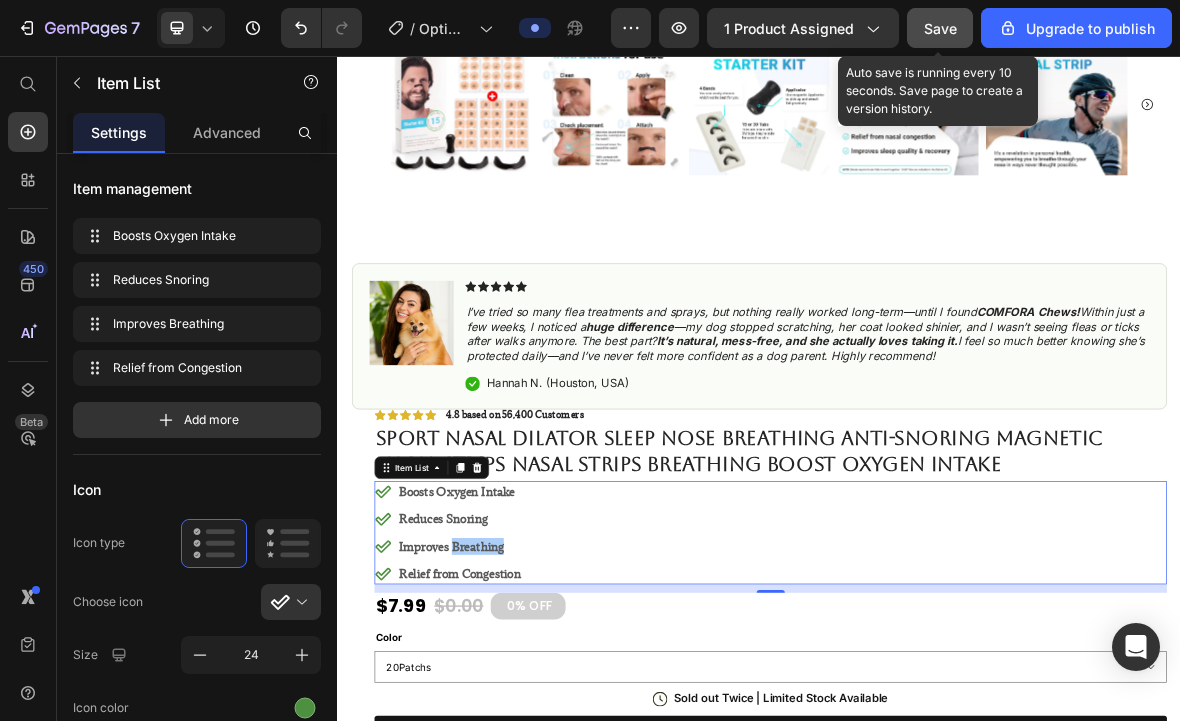 click on "Save" at bounding box center [940, 28] 